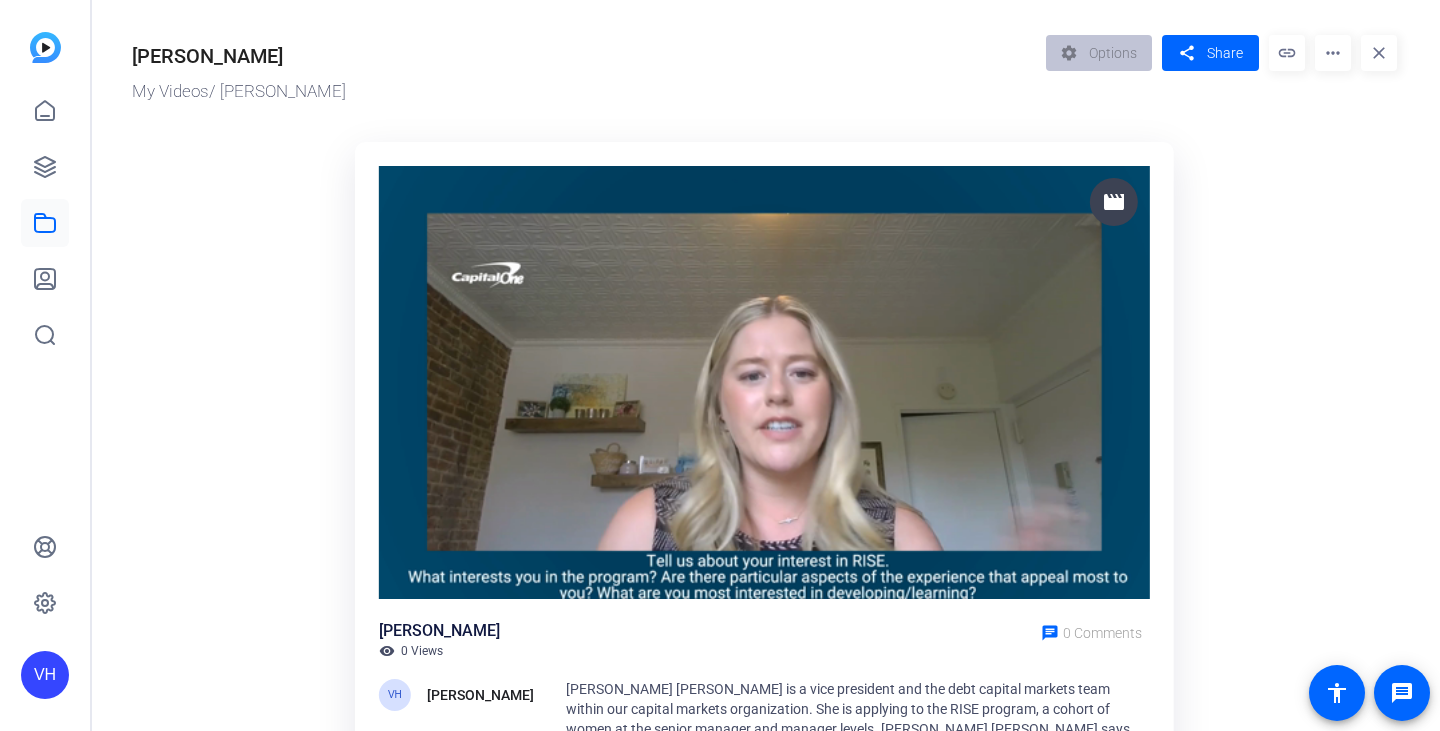 scroll, scrollTop: 0, scrollLeft: 0, axis: both 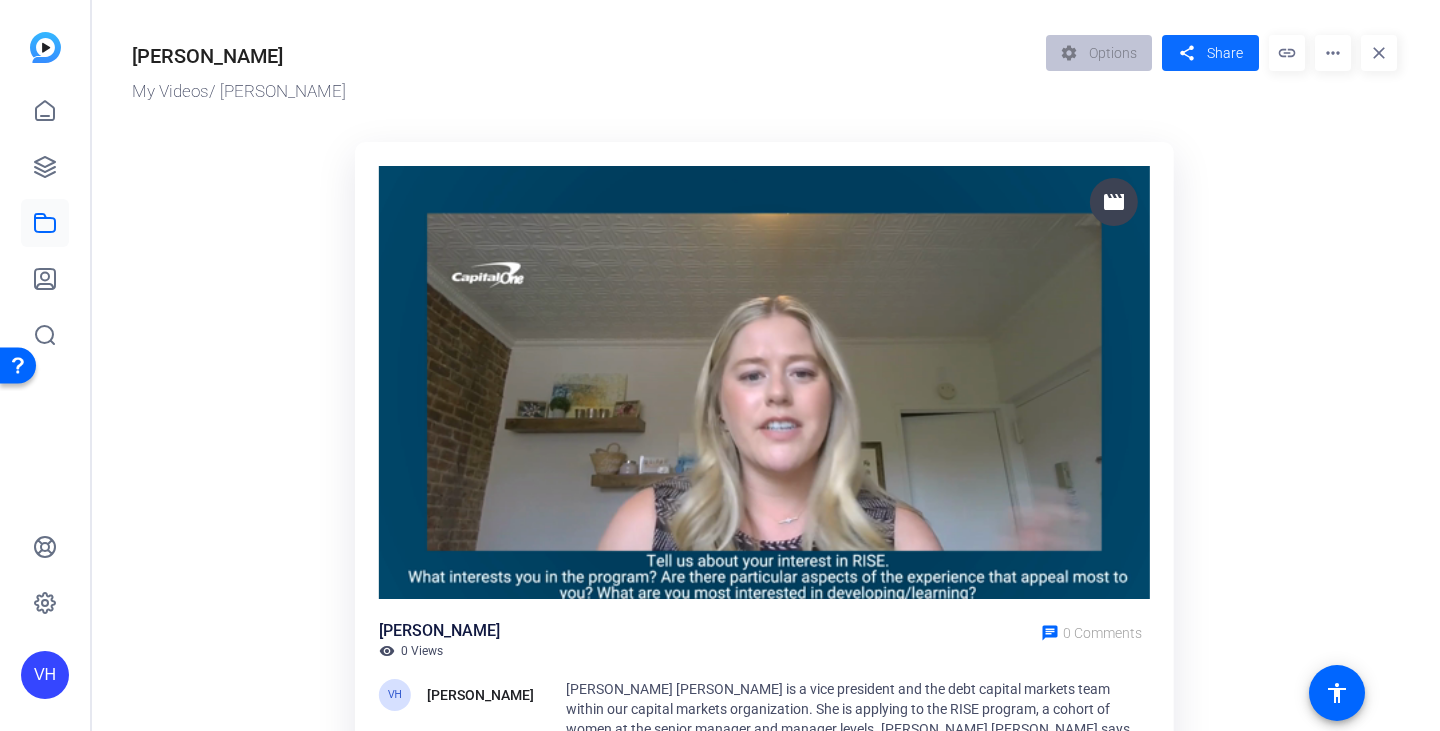 click on "share" 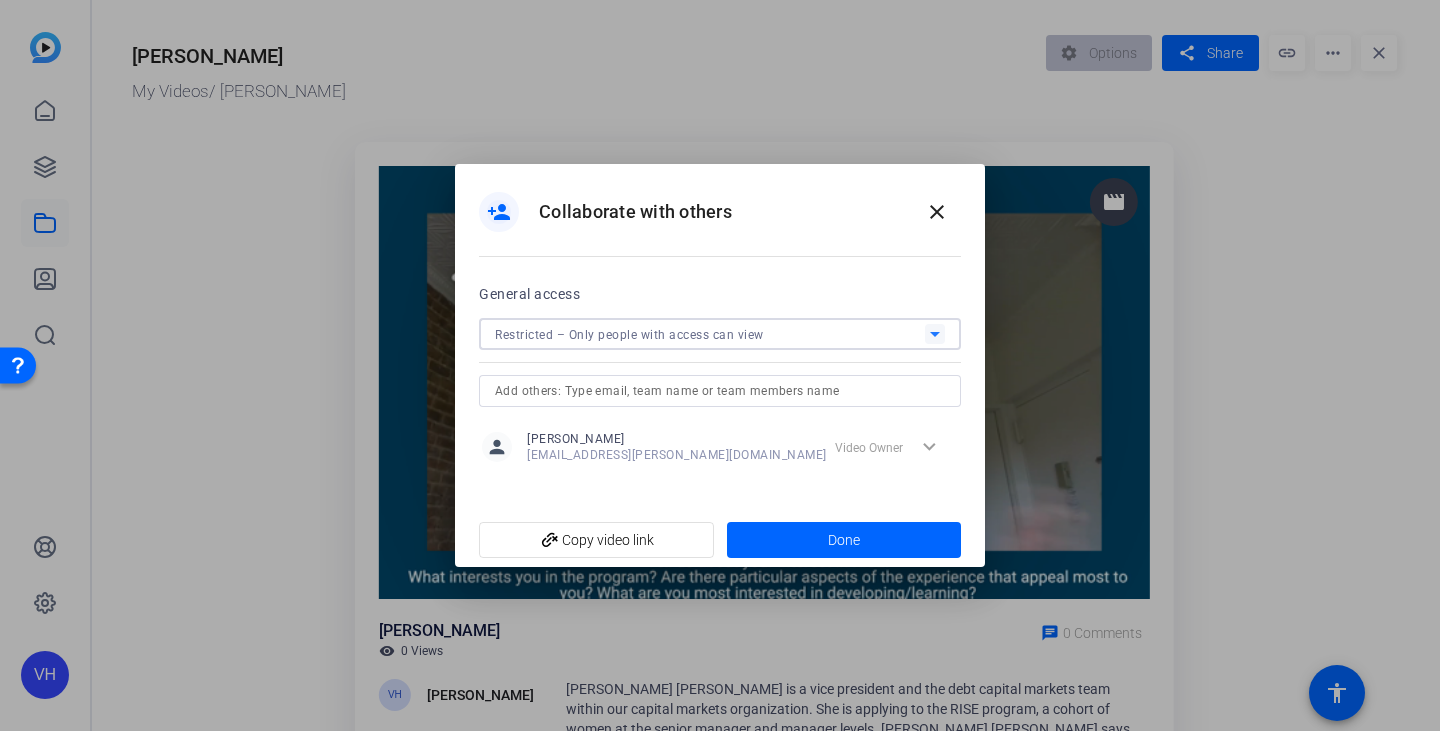 click on "Restricted – Only people with access can view" at bounding box center (710, 334) 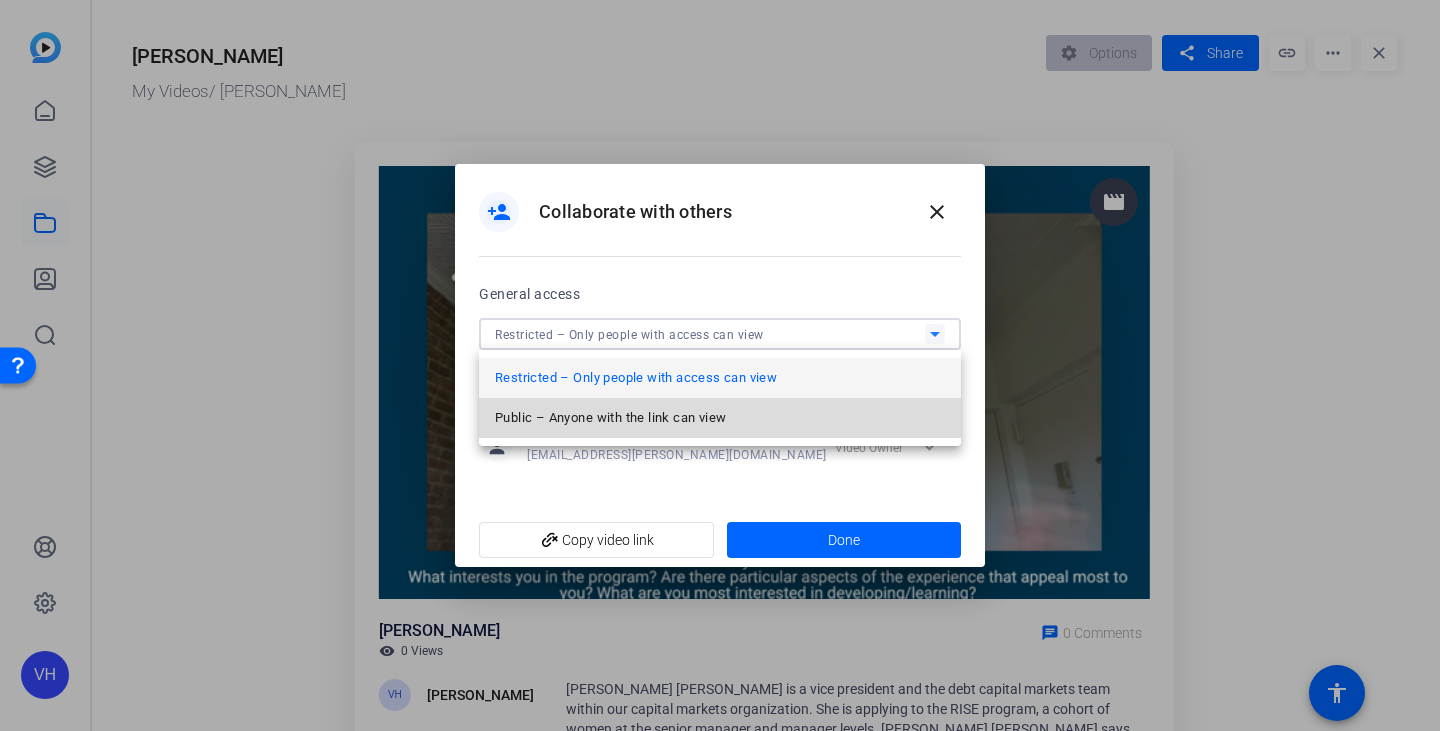 click on "Public – Anyone with the link can view" at bounding box center (720, 418) 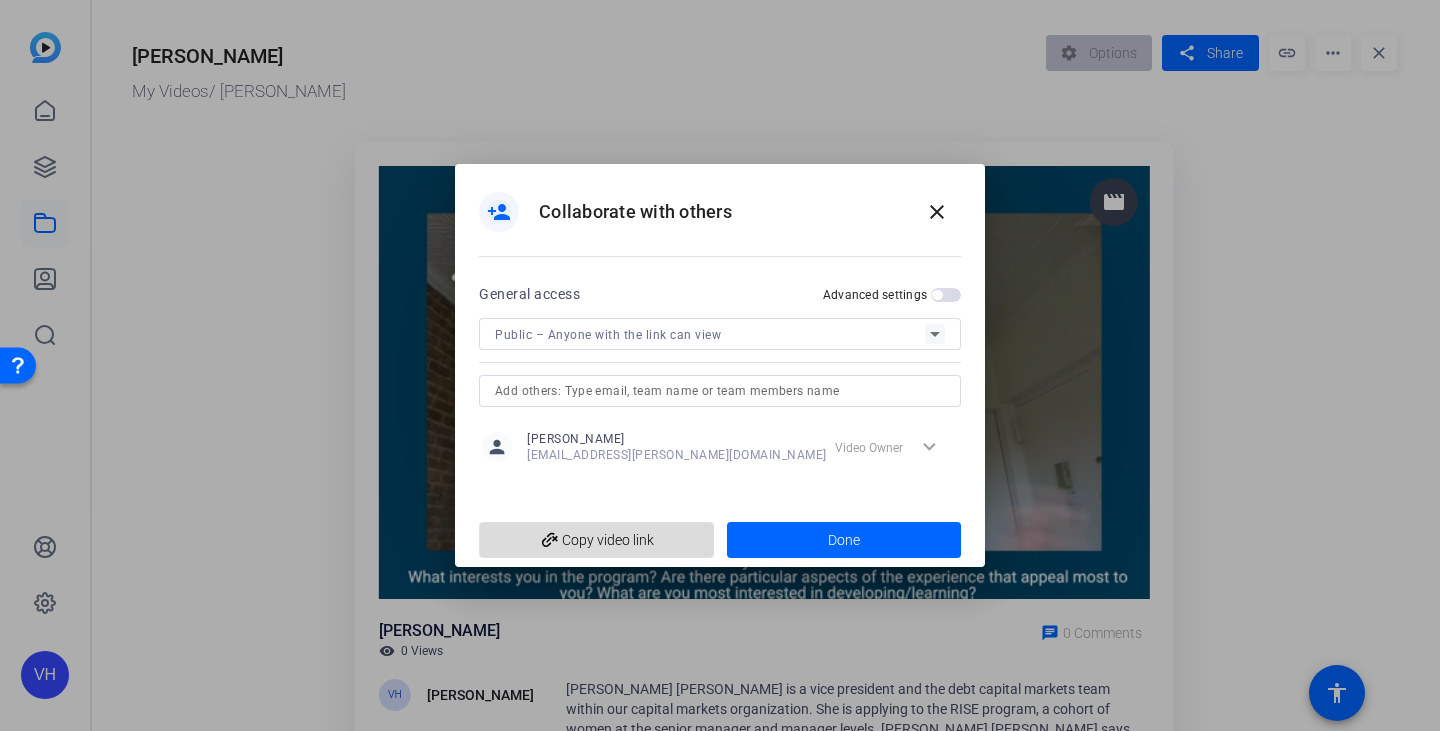 click on "add_link  Copy video link" 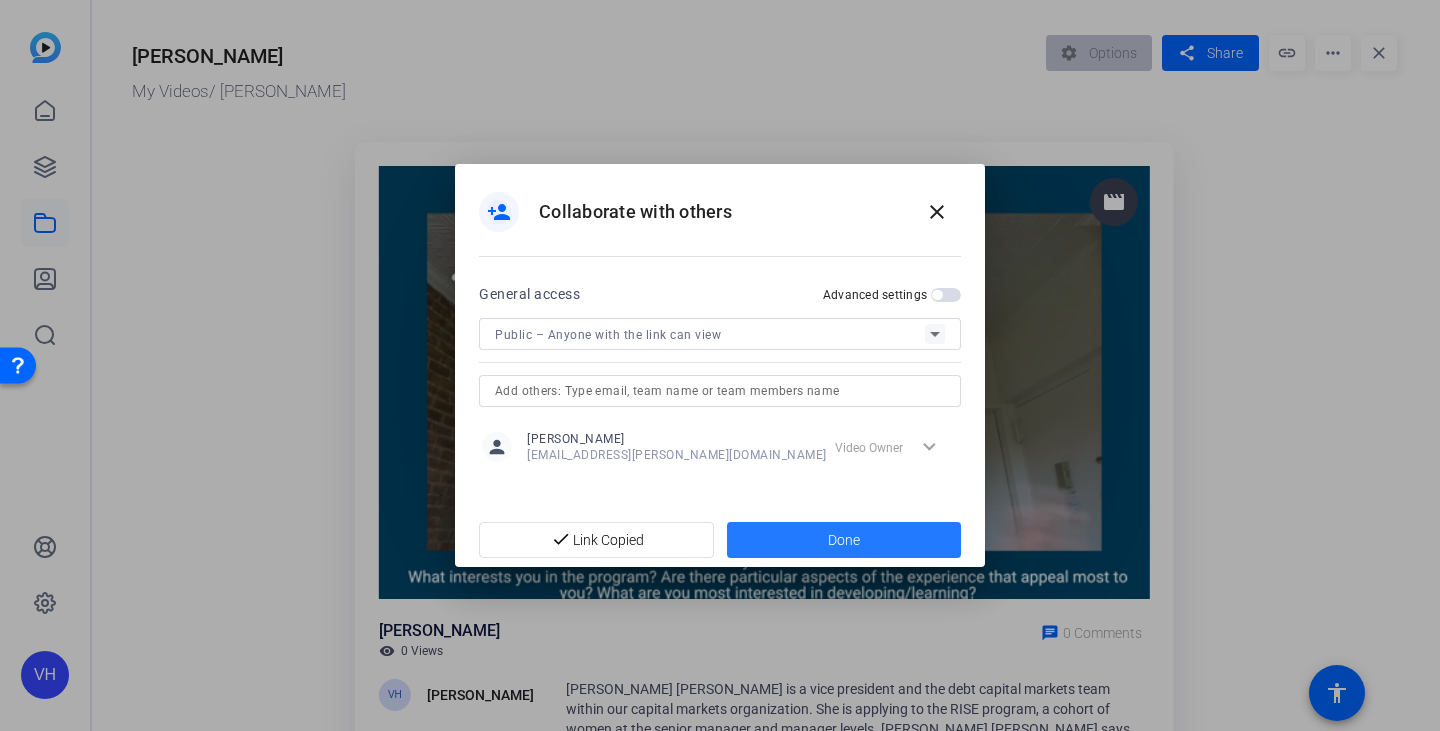 click 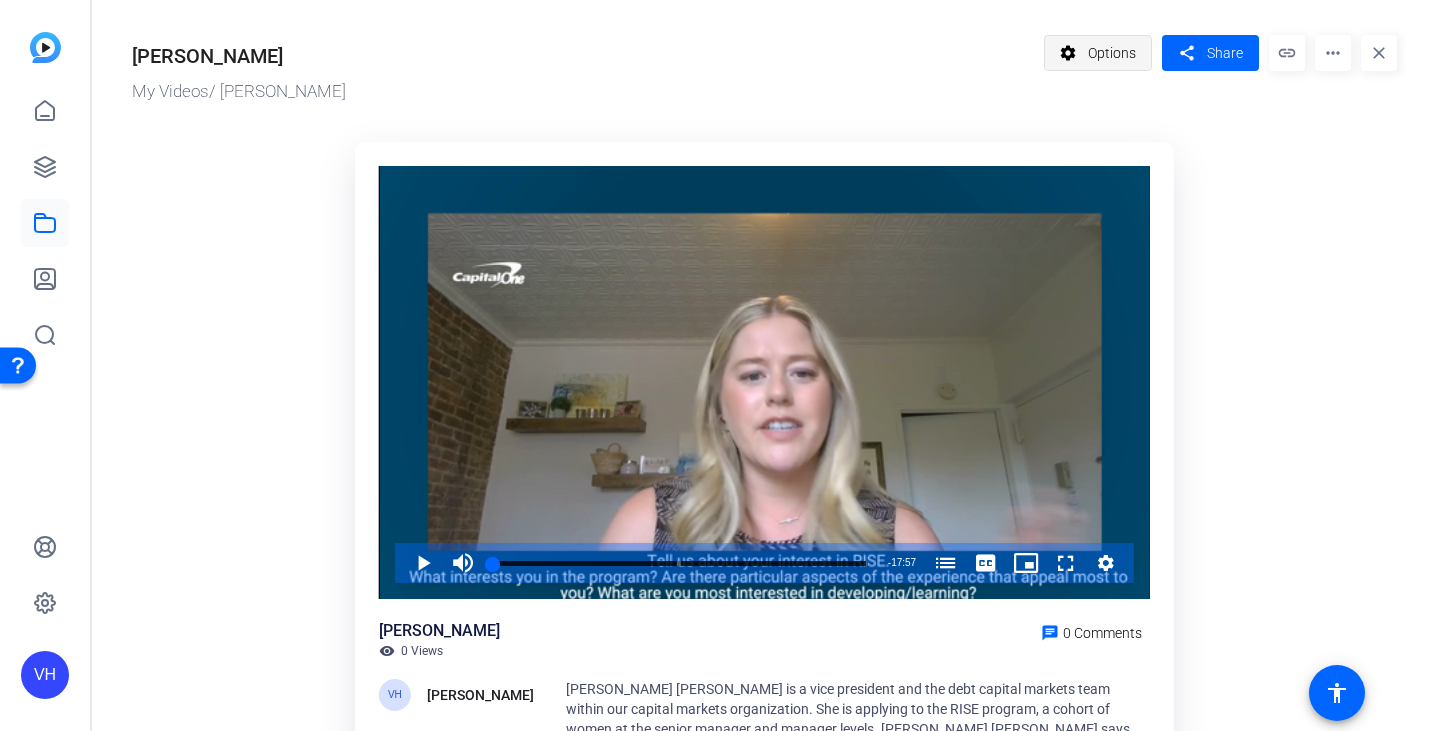 click on "Options" 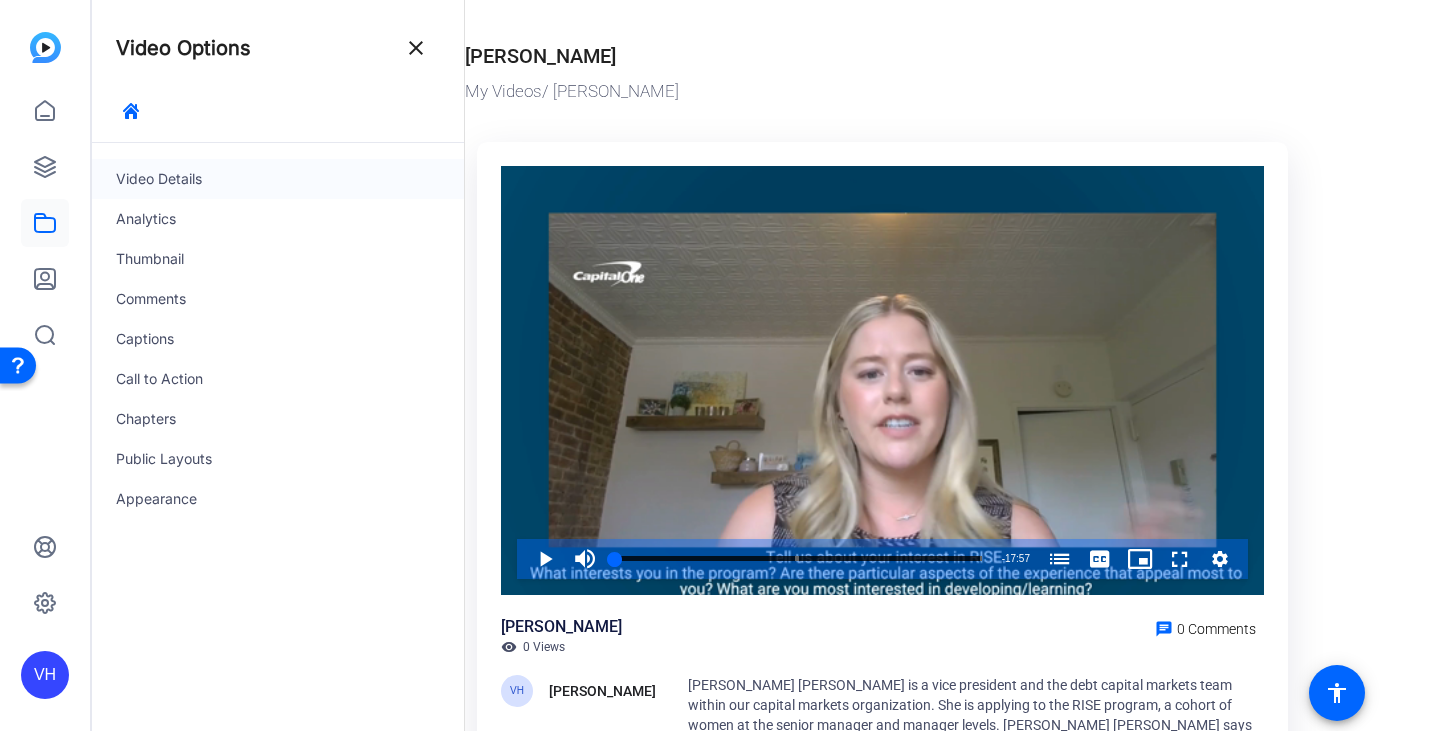 click on "Video Details" 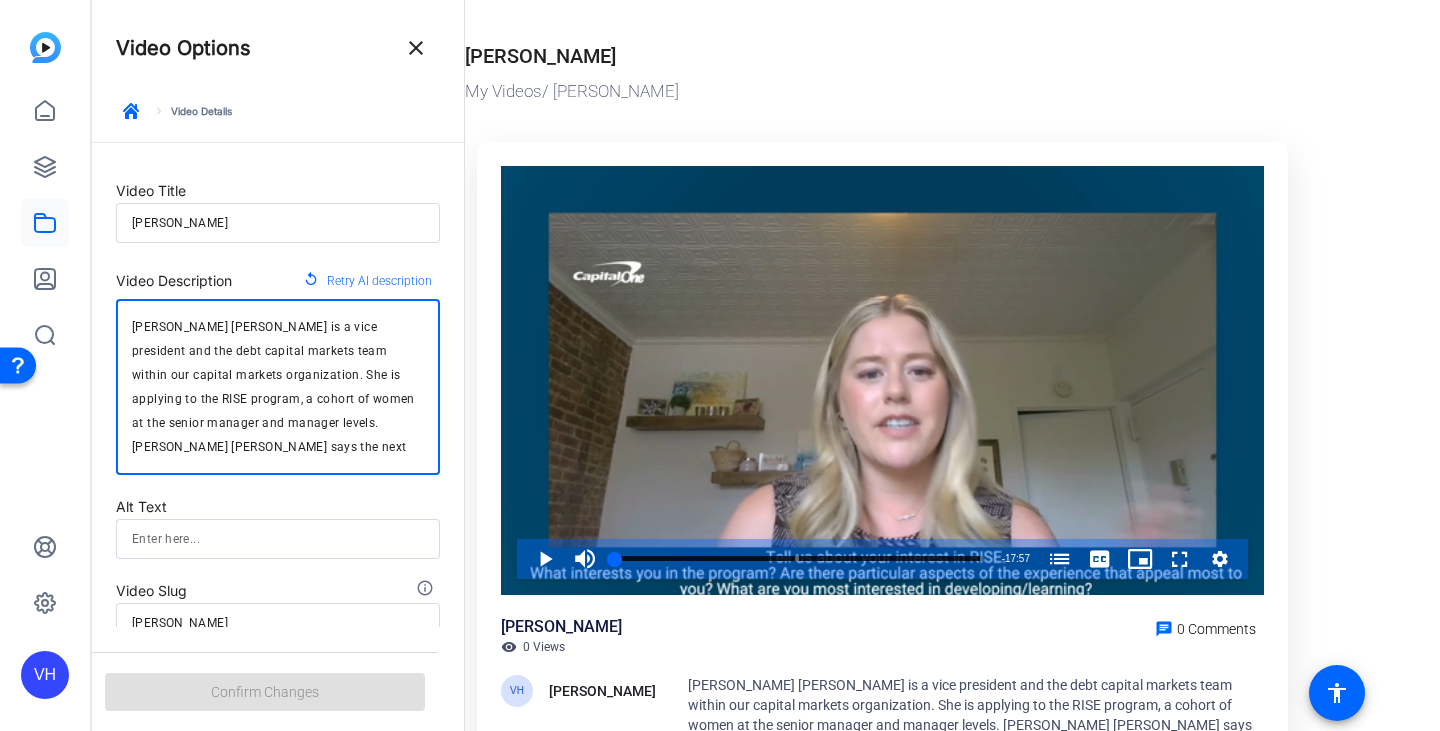 click on "Anna Catherine is a vice president and the debt capital markets team within our capital markets organization. She is applying to the RISE program, a cohort of women at the senior manager and manager levels. Anna Catherine says the next step in her career is developing her confidence." at bounding box center [278, 387] 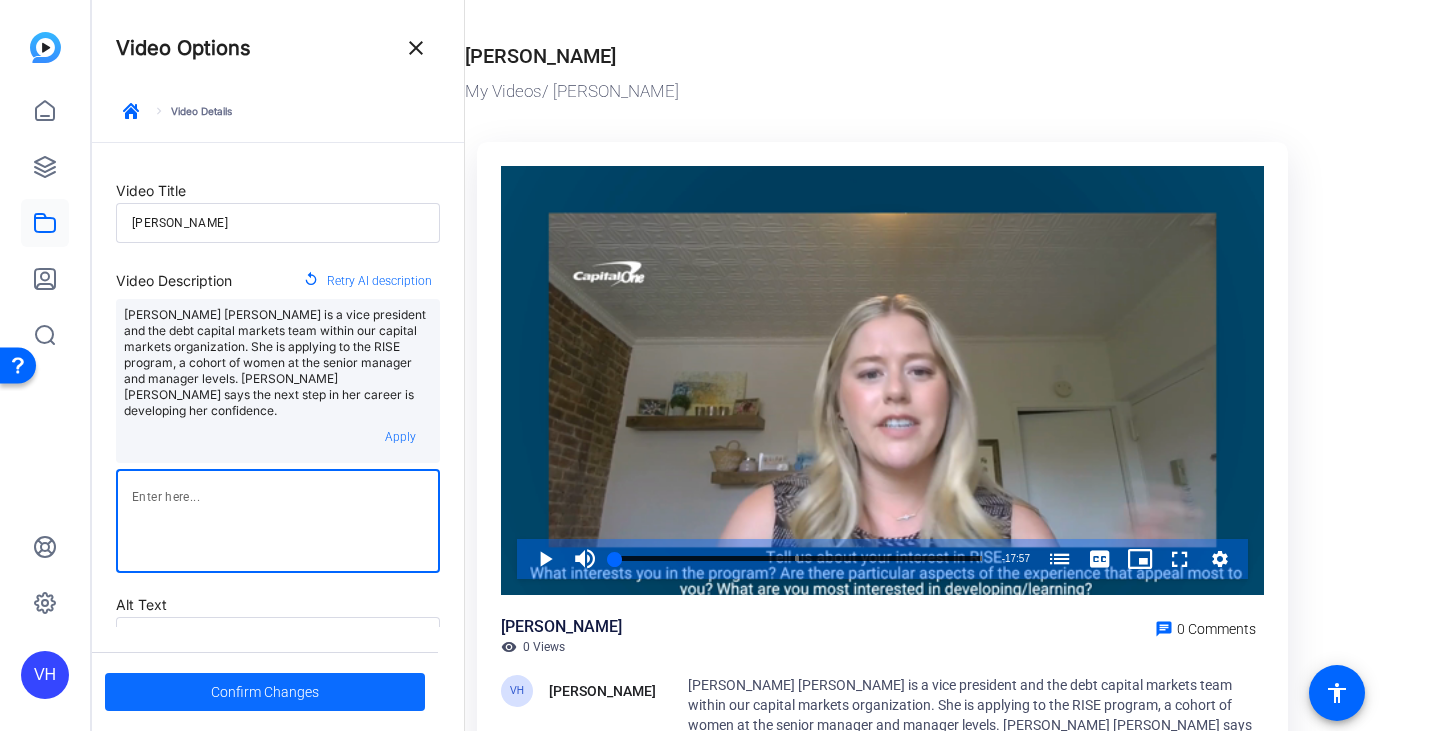 type 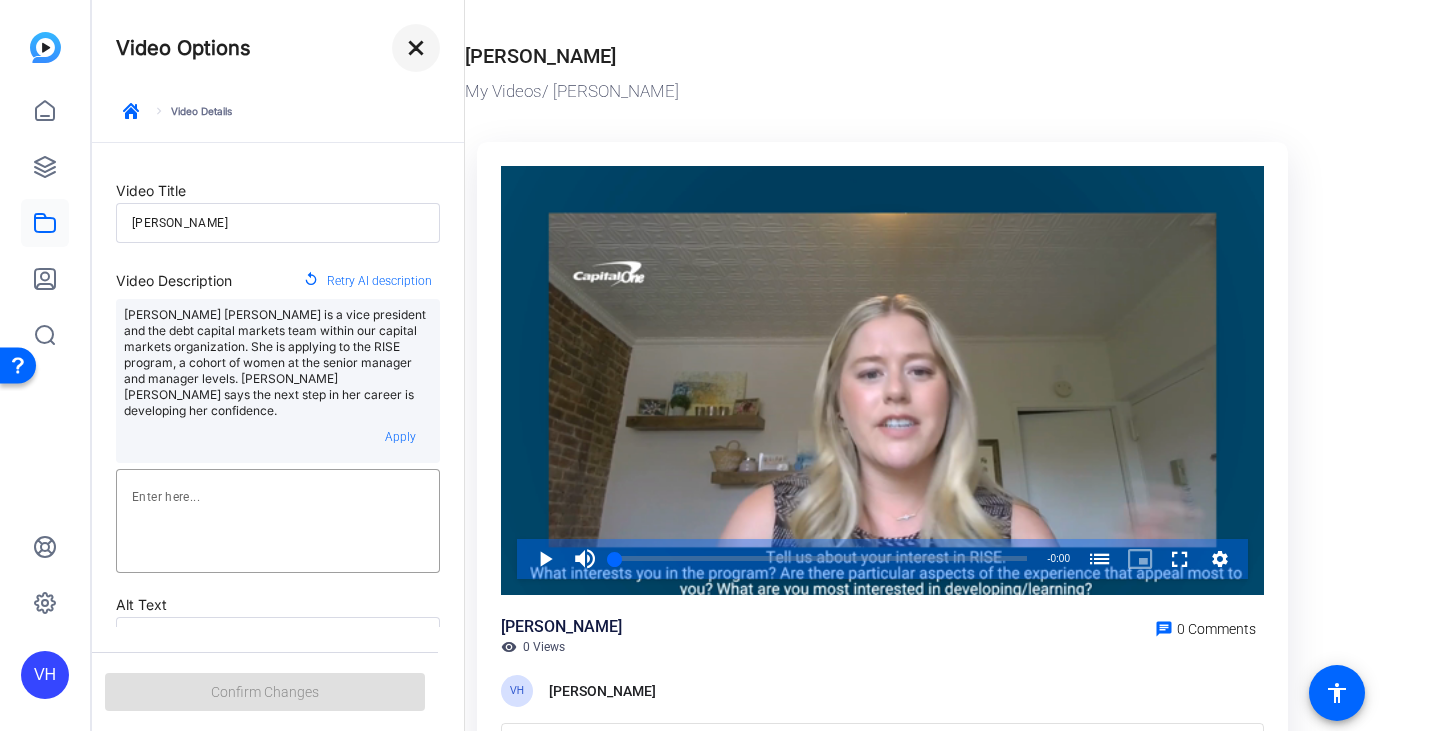 click on "close" 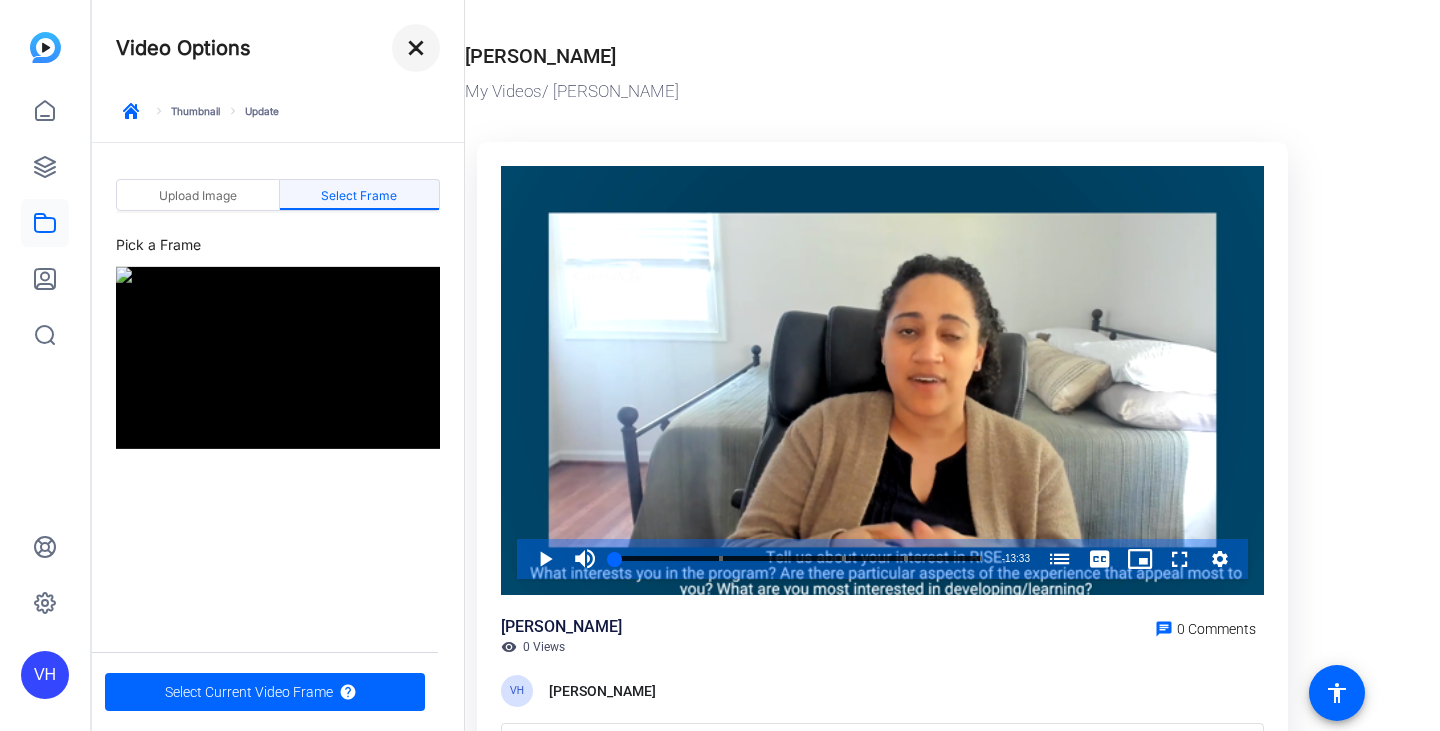 scroll, scrollTop: 0, scrollLeft: 0, axis: both 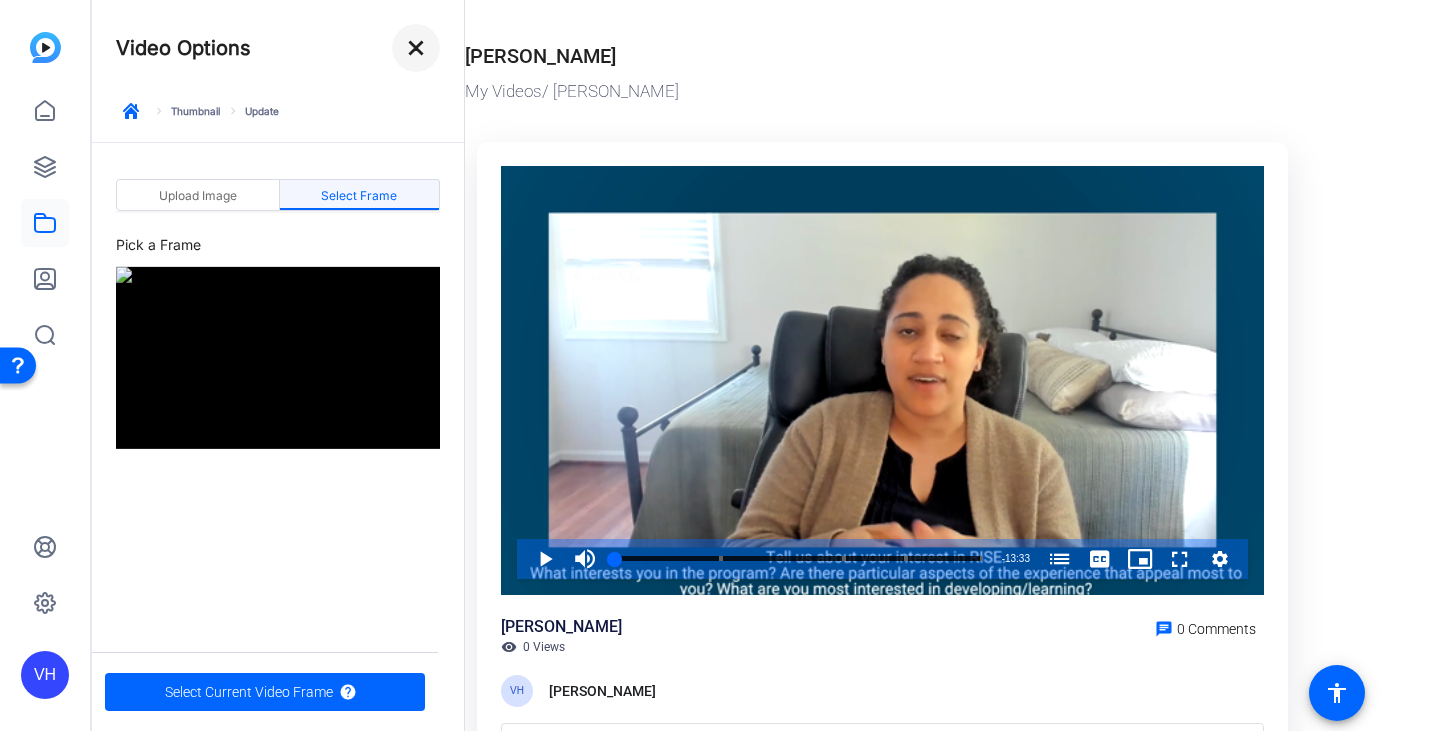 click on "close" 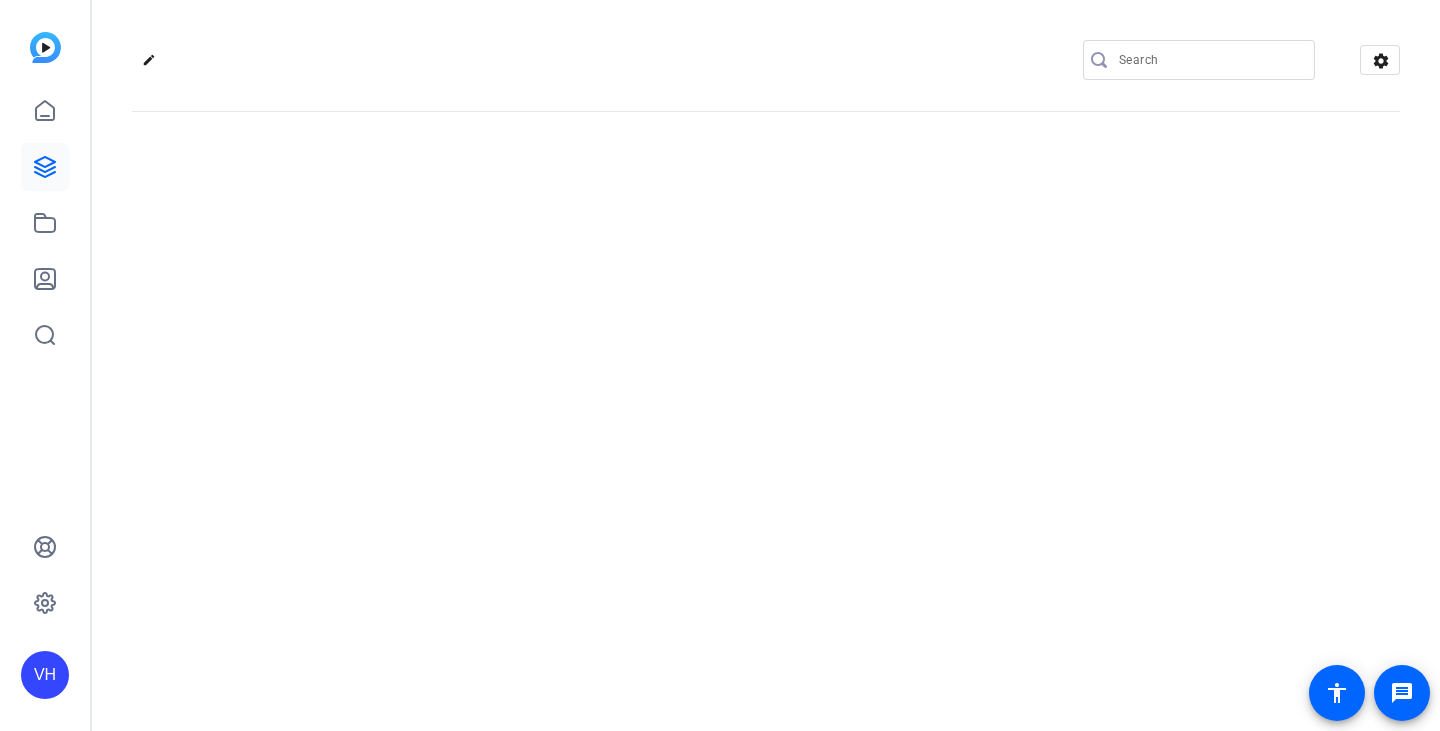 scroll, scrollTop: 0, scrollLeft: 0, axis: both 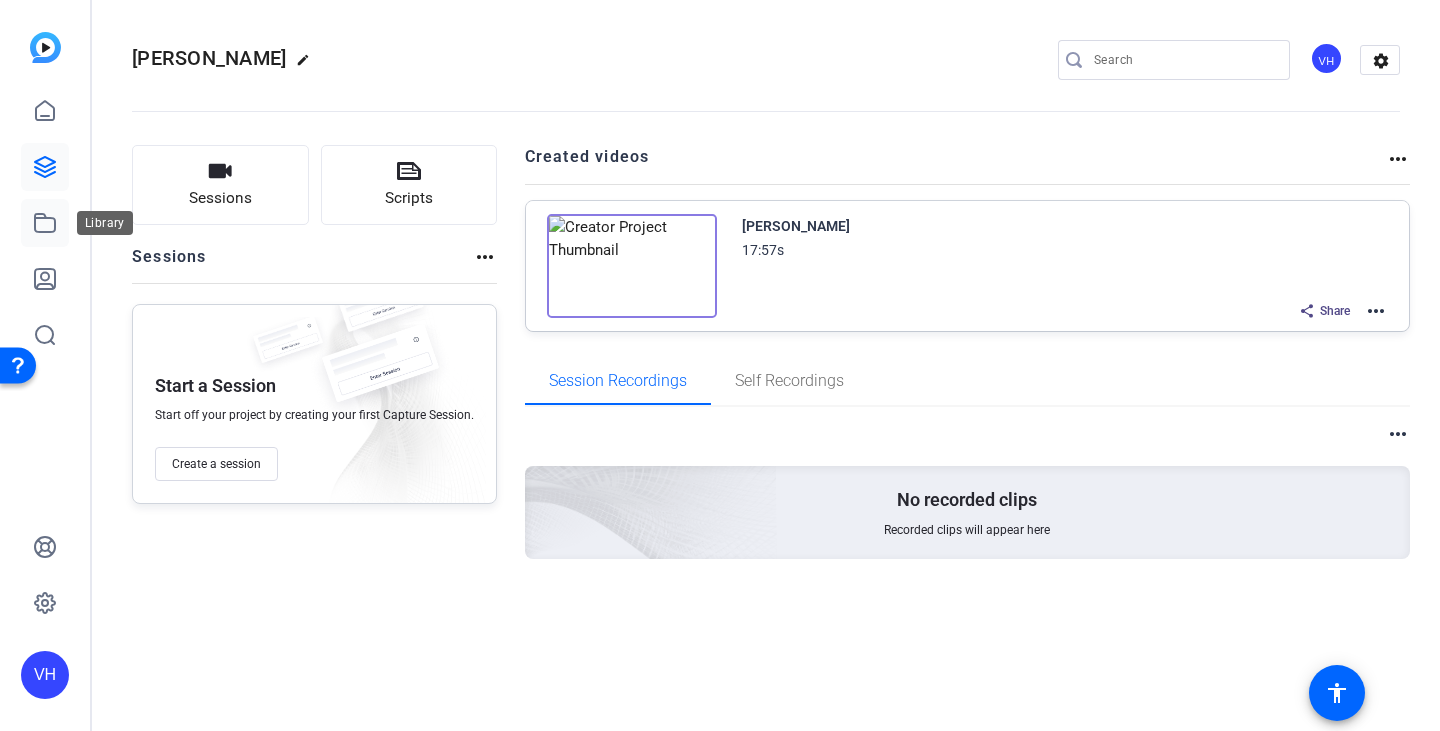click 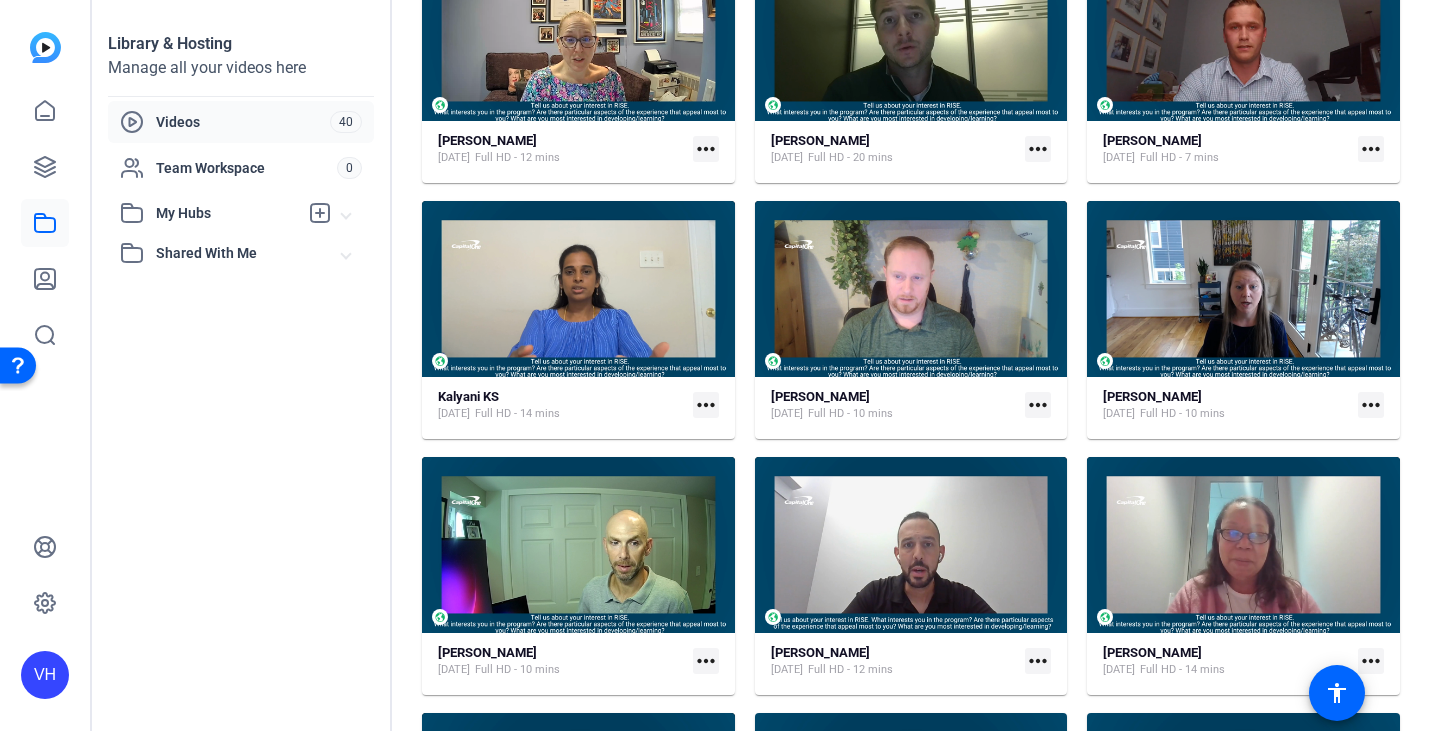 scroll, scrollTop: 1390, scrollLeft: 0, axis: vertical 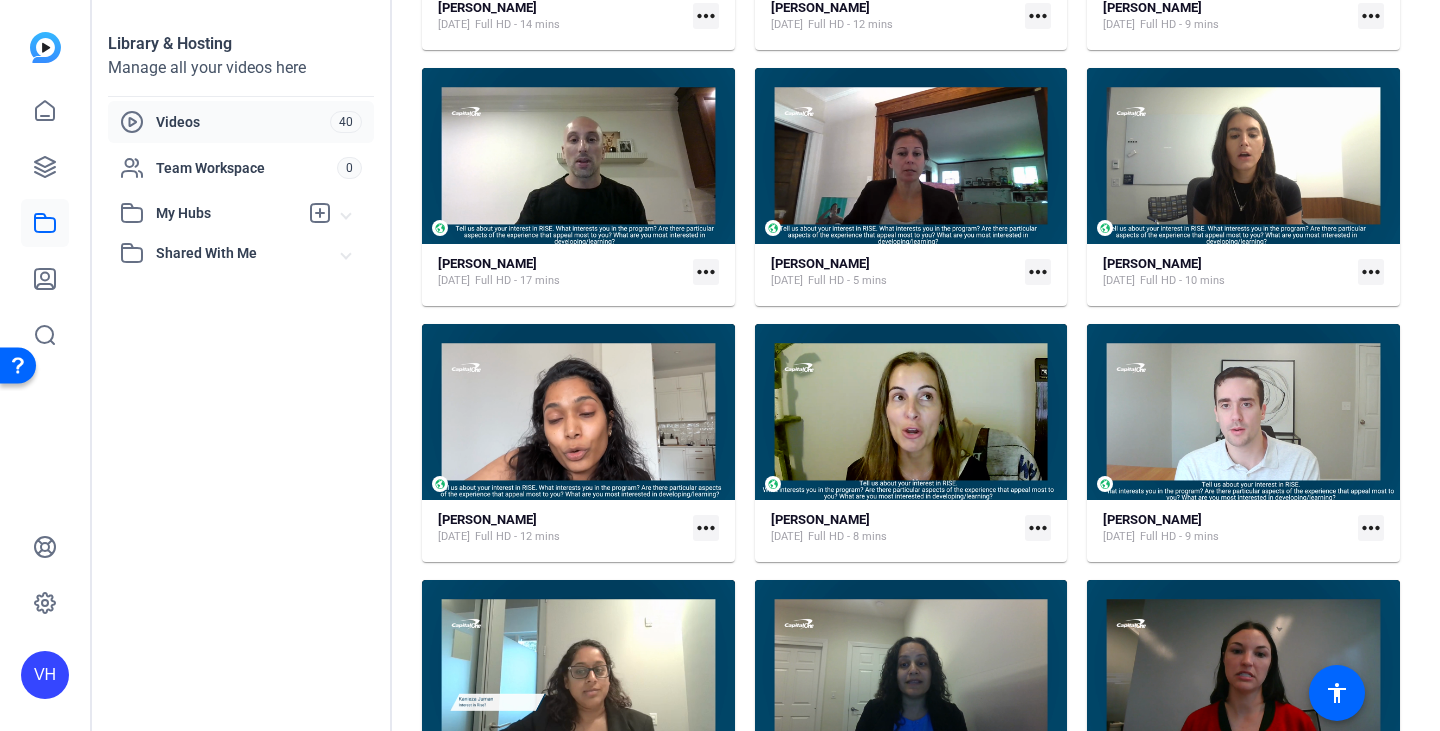 click on "more_horiz" 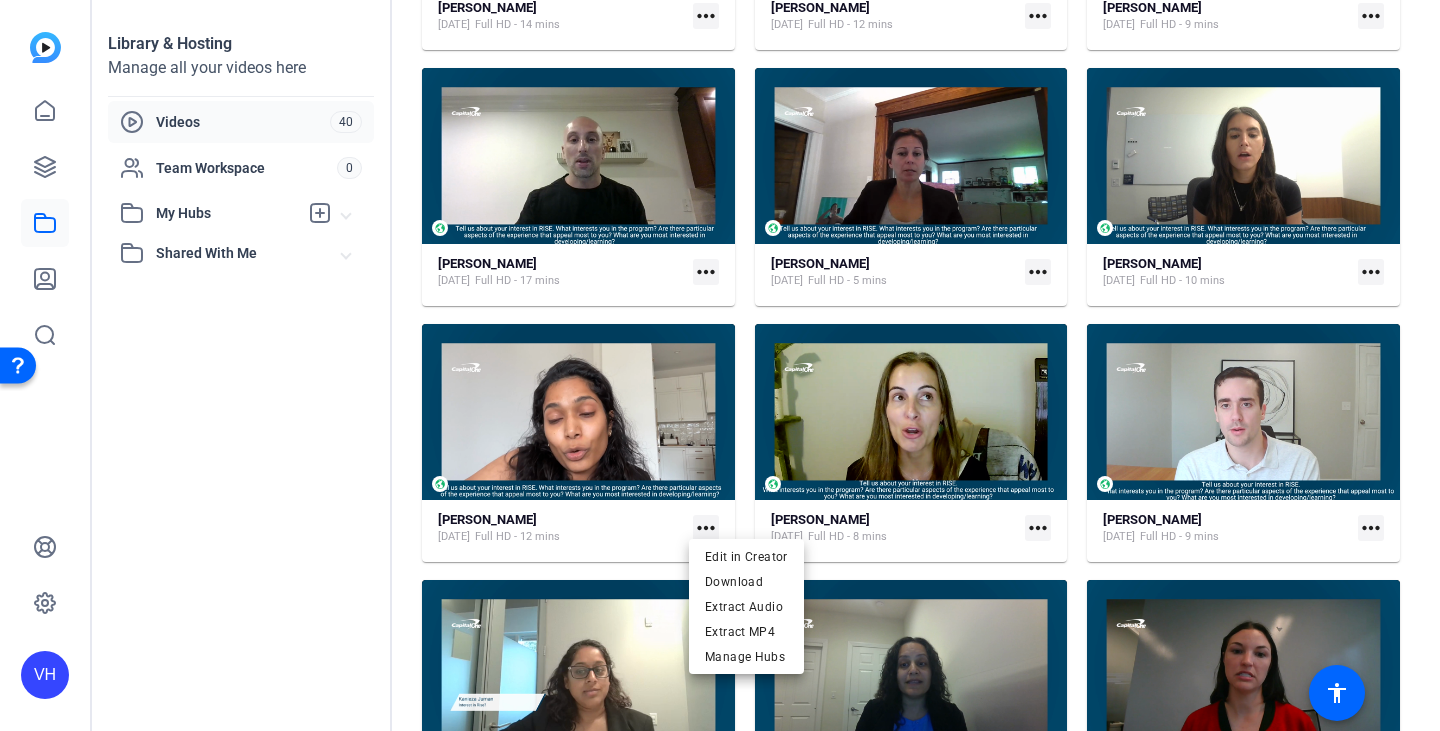 click at bounding box center [720, 365] 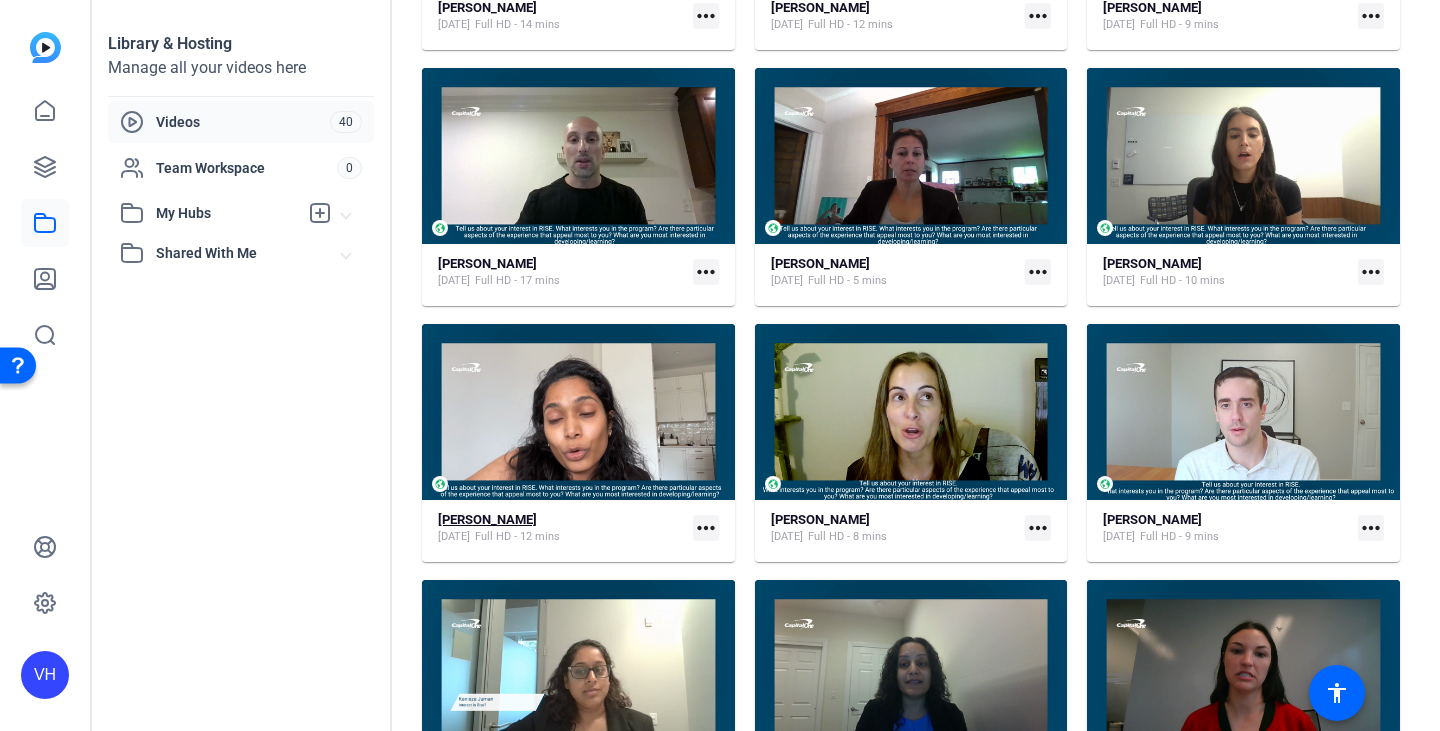 click on "[PERSON_NAME]" 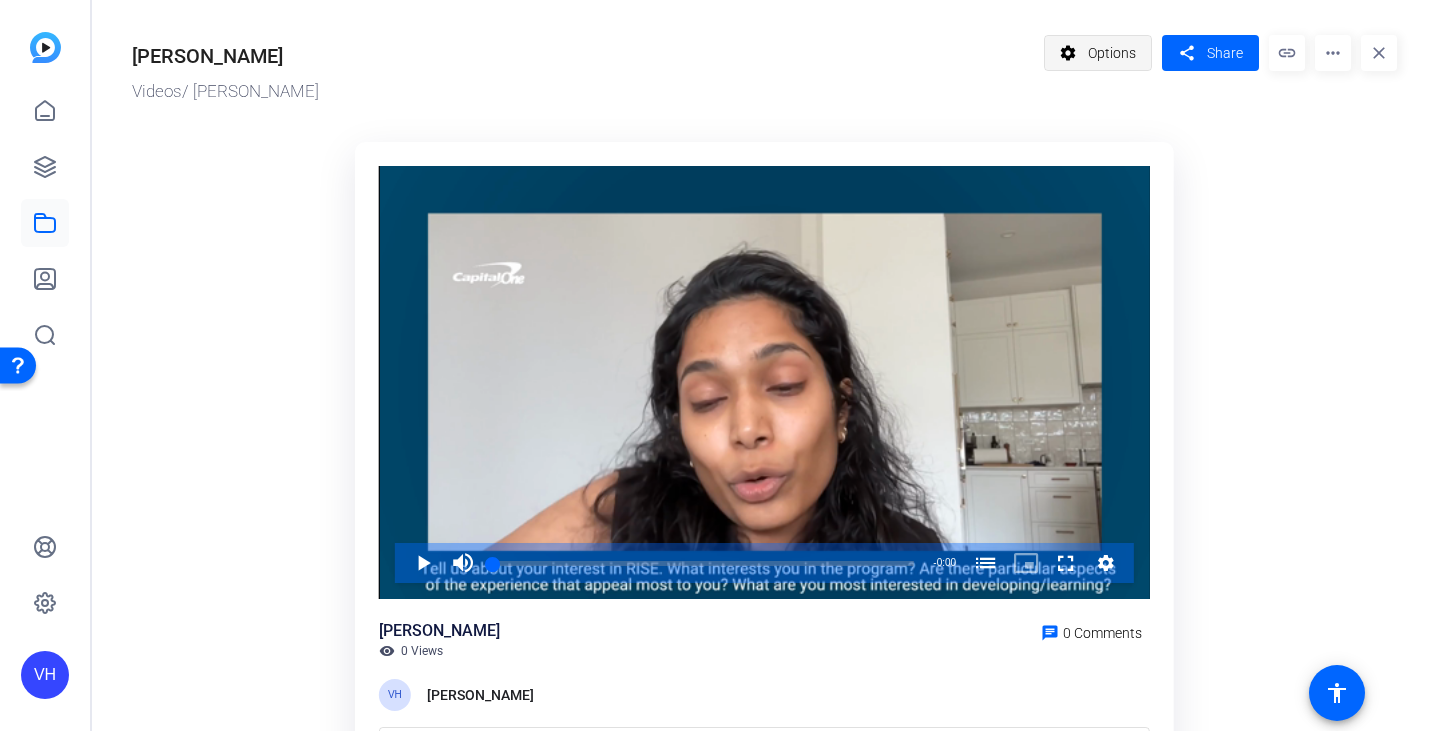 click on "settings" 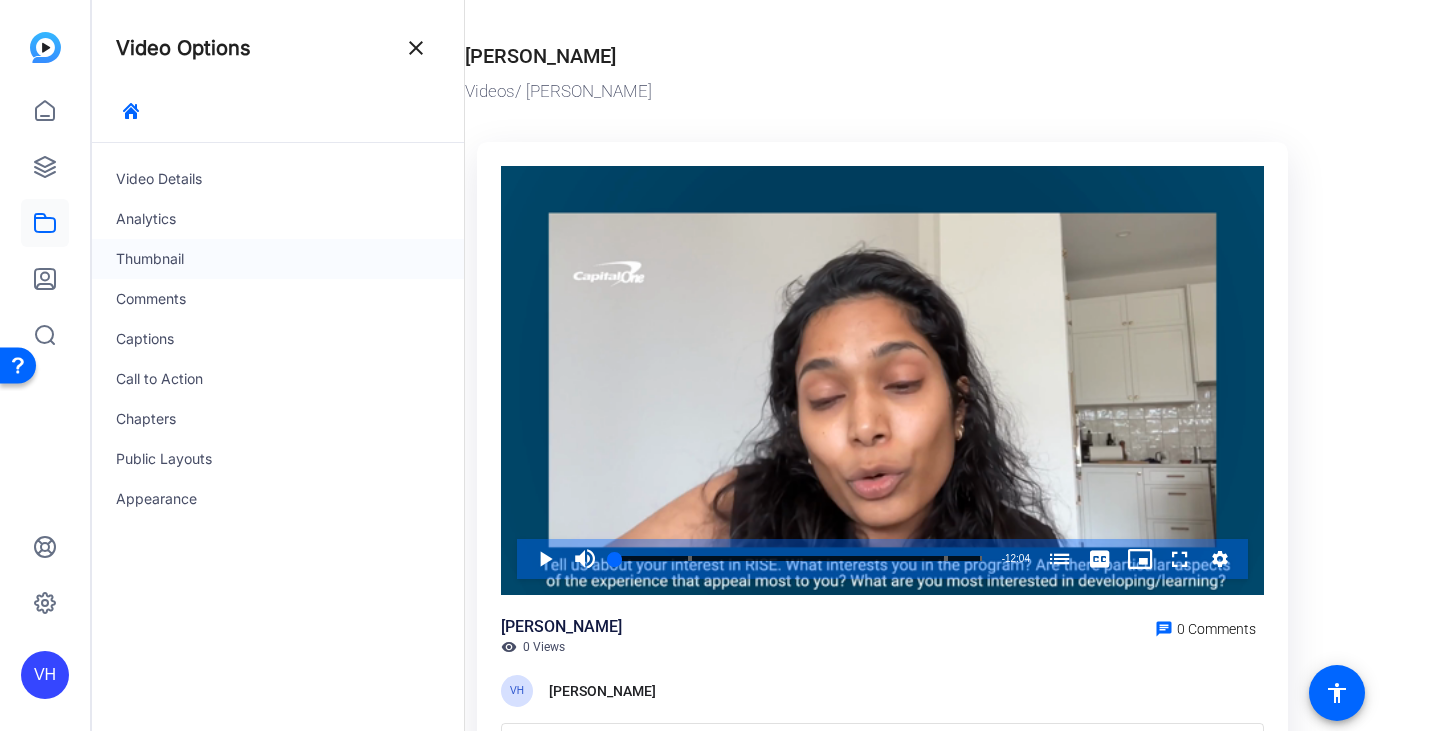 click on "Thumbnail" 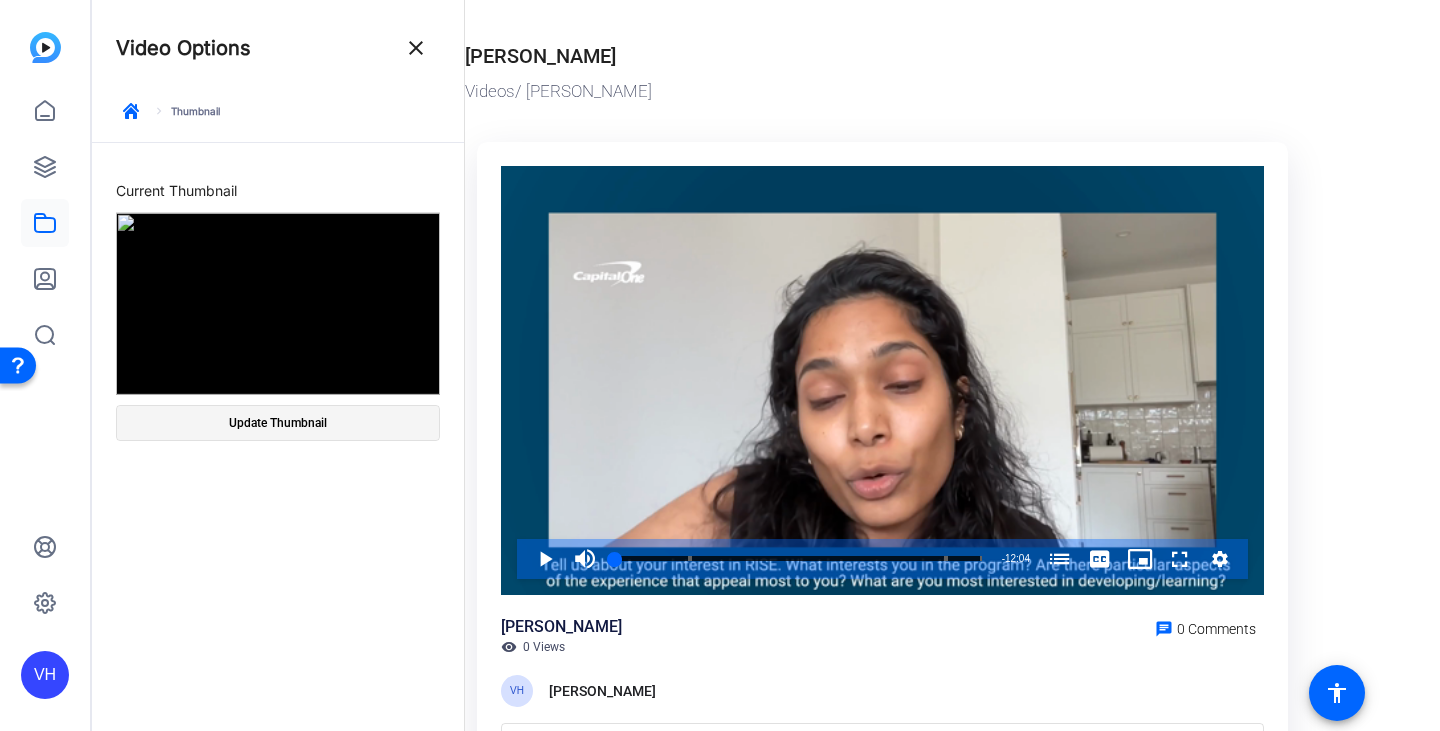 click 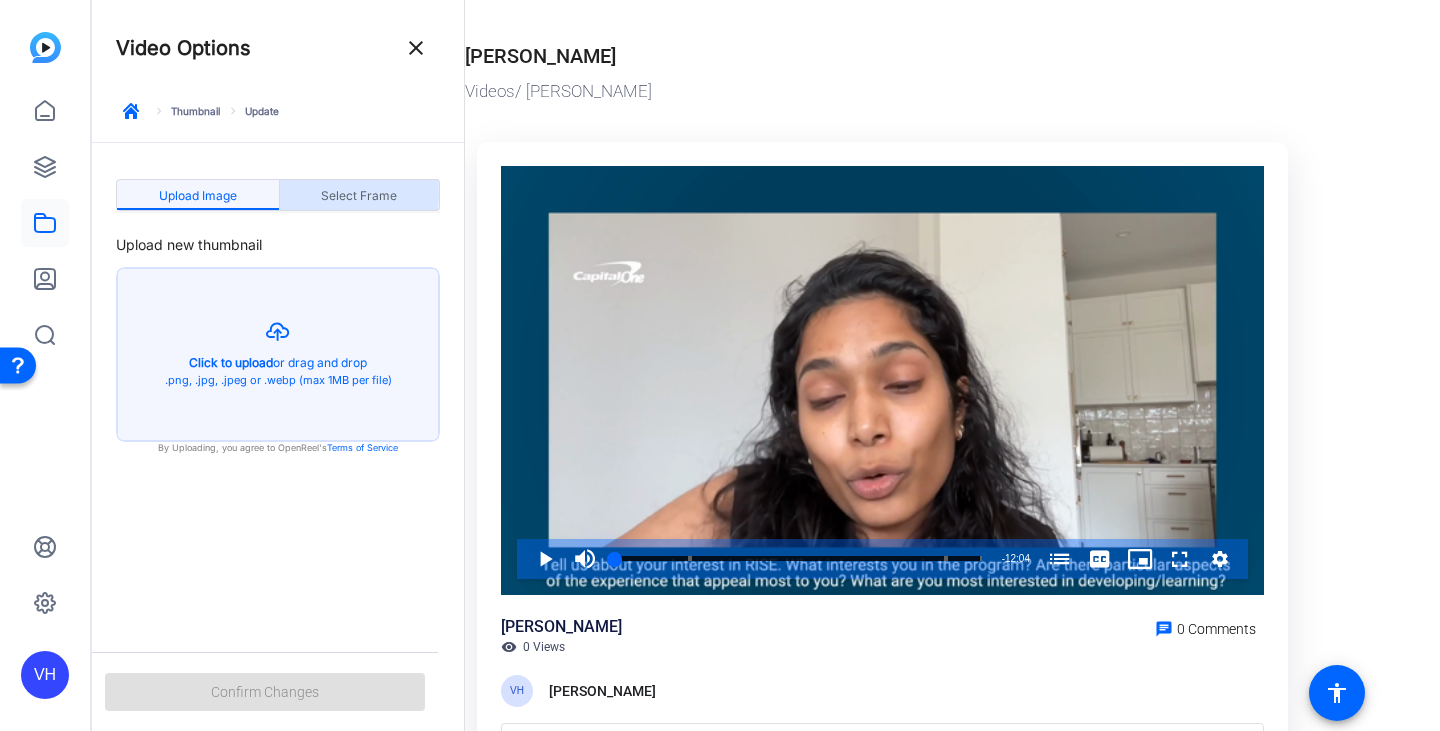 click on "Select Frame" at bounding box center (359, 196) 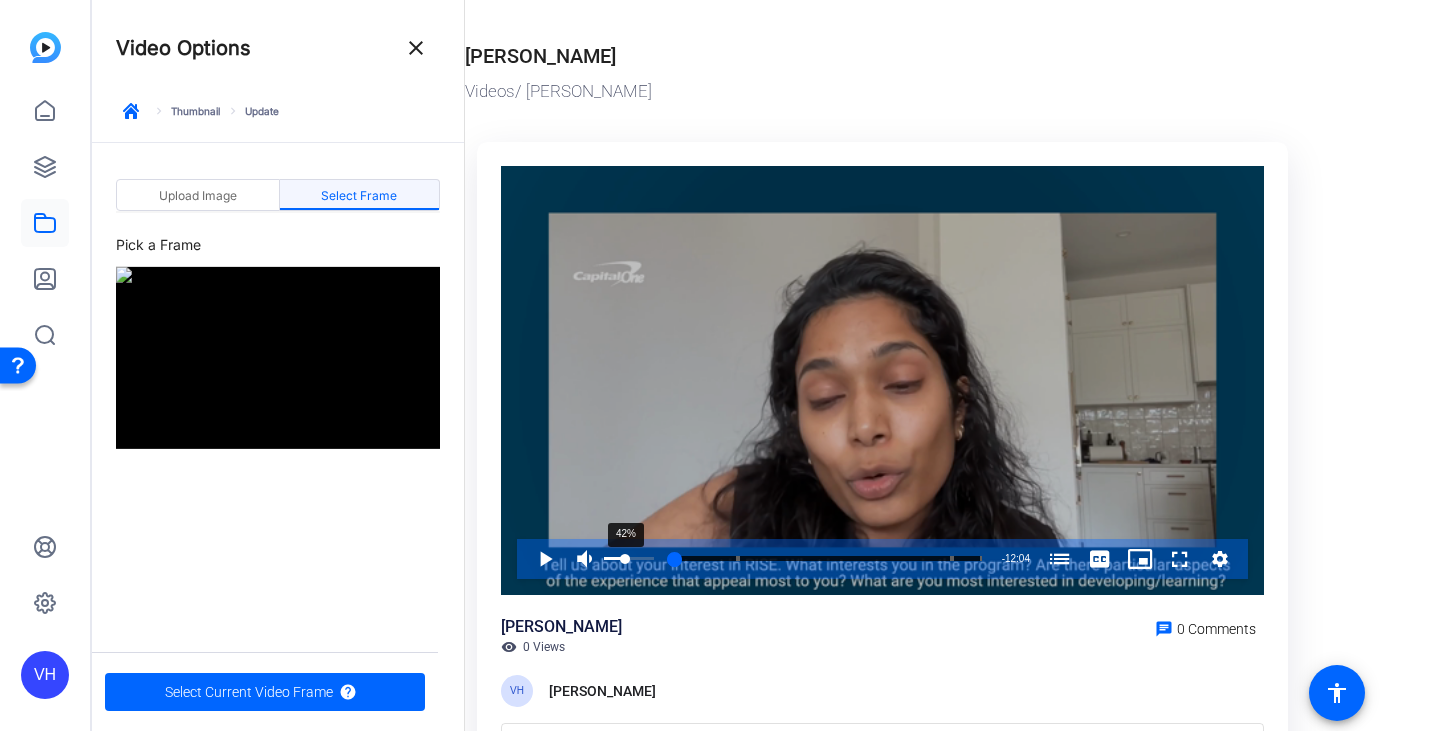 drag, startPoint x: 651, startPoint y: 563, endPoint x: 625, endPoint y: 562, distance: 26.019224 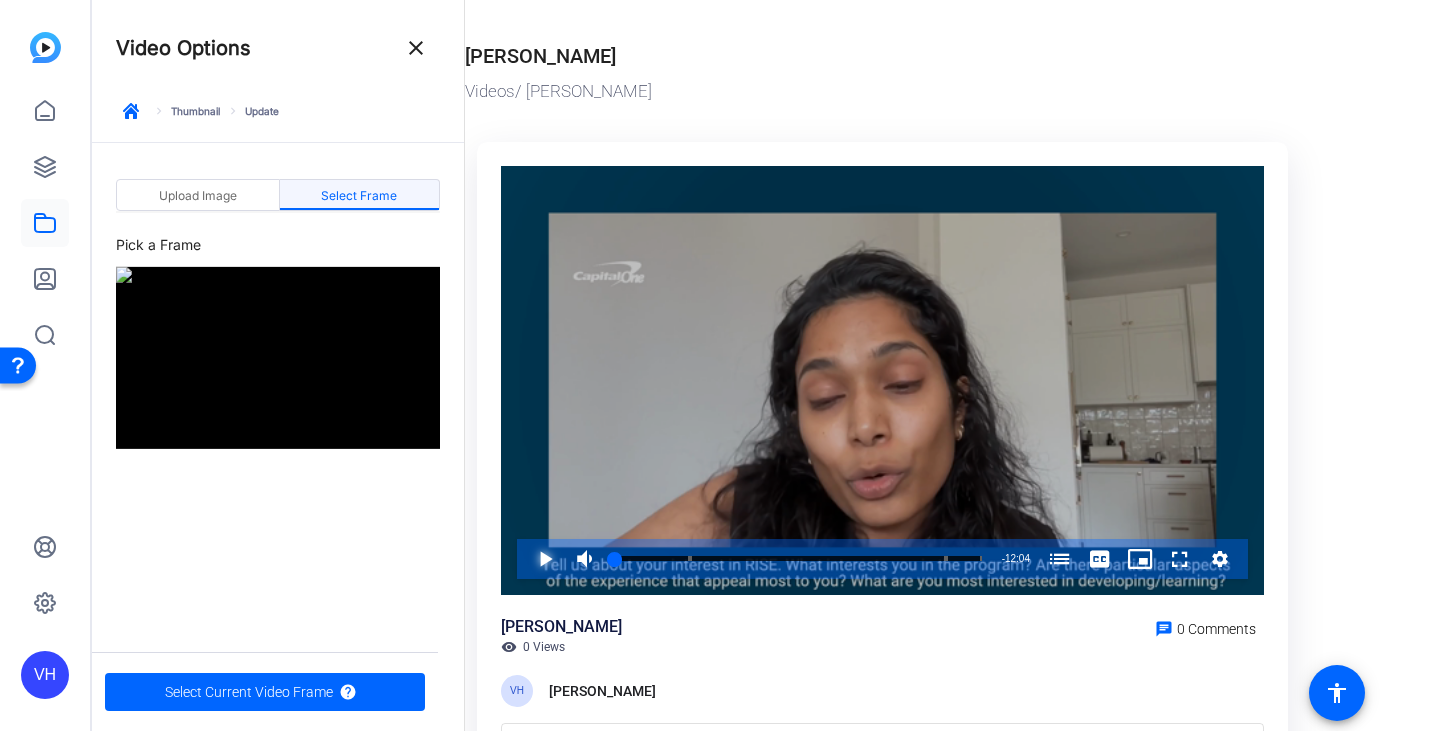 click at bounding box center [525, 559] 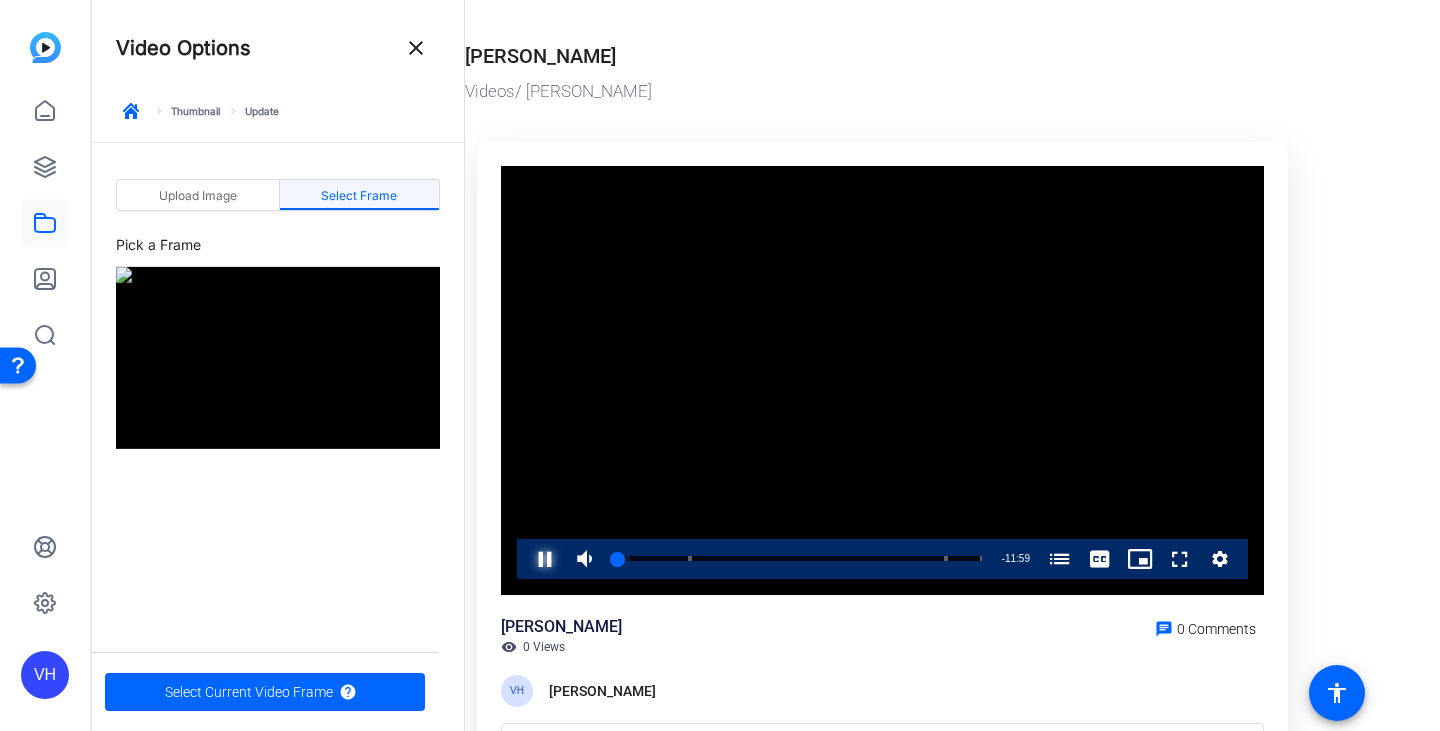 click at bounding box center [525, 559] 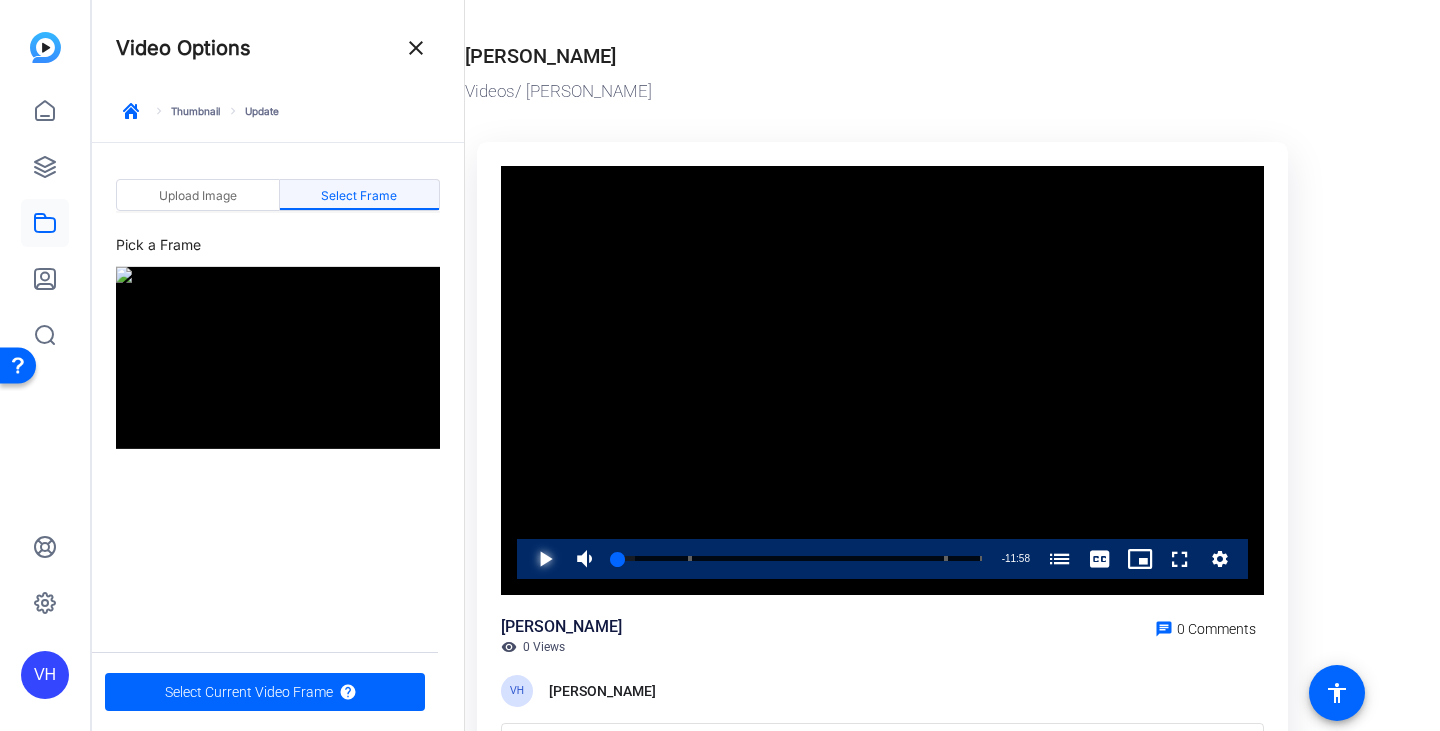 click at bounding box center (525, 559) 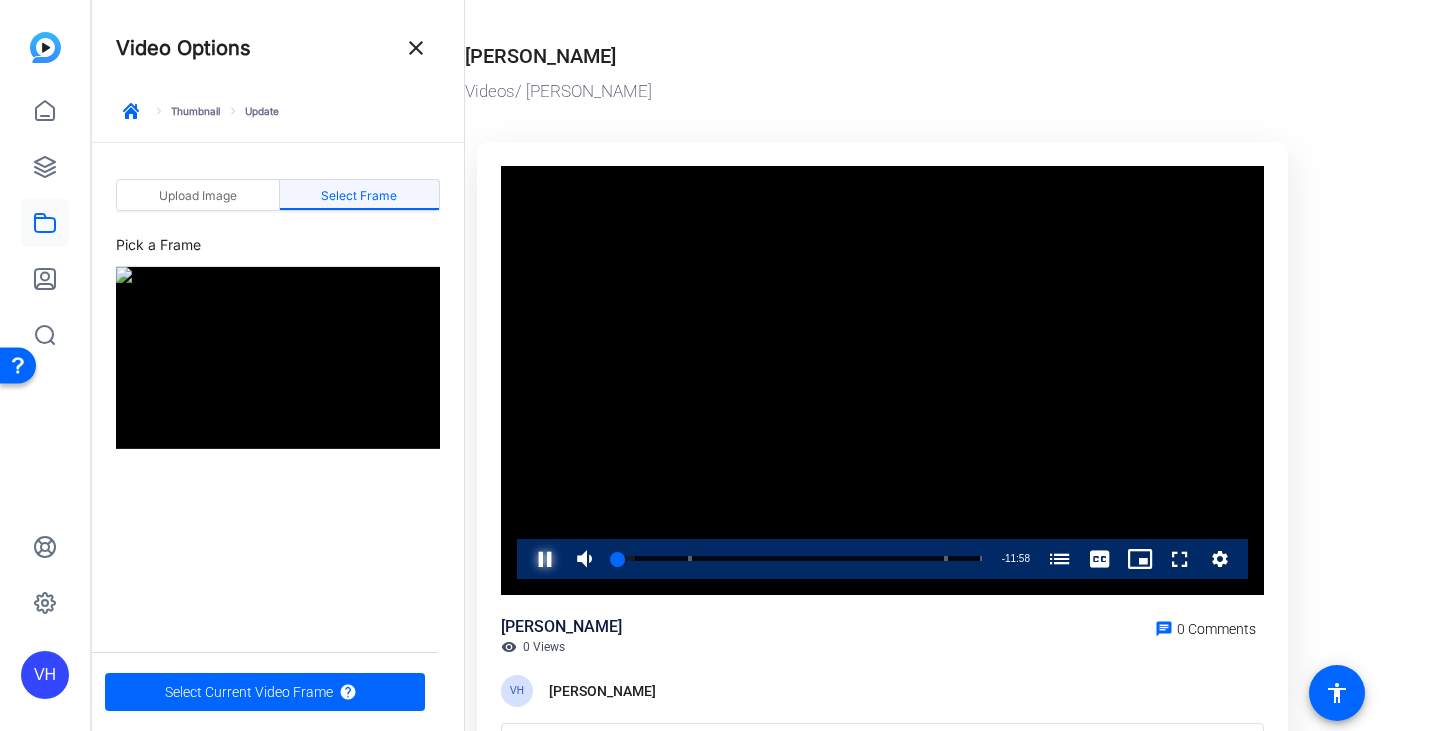 click at bounding box center [525, 559] 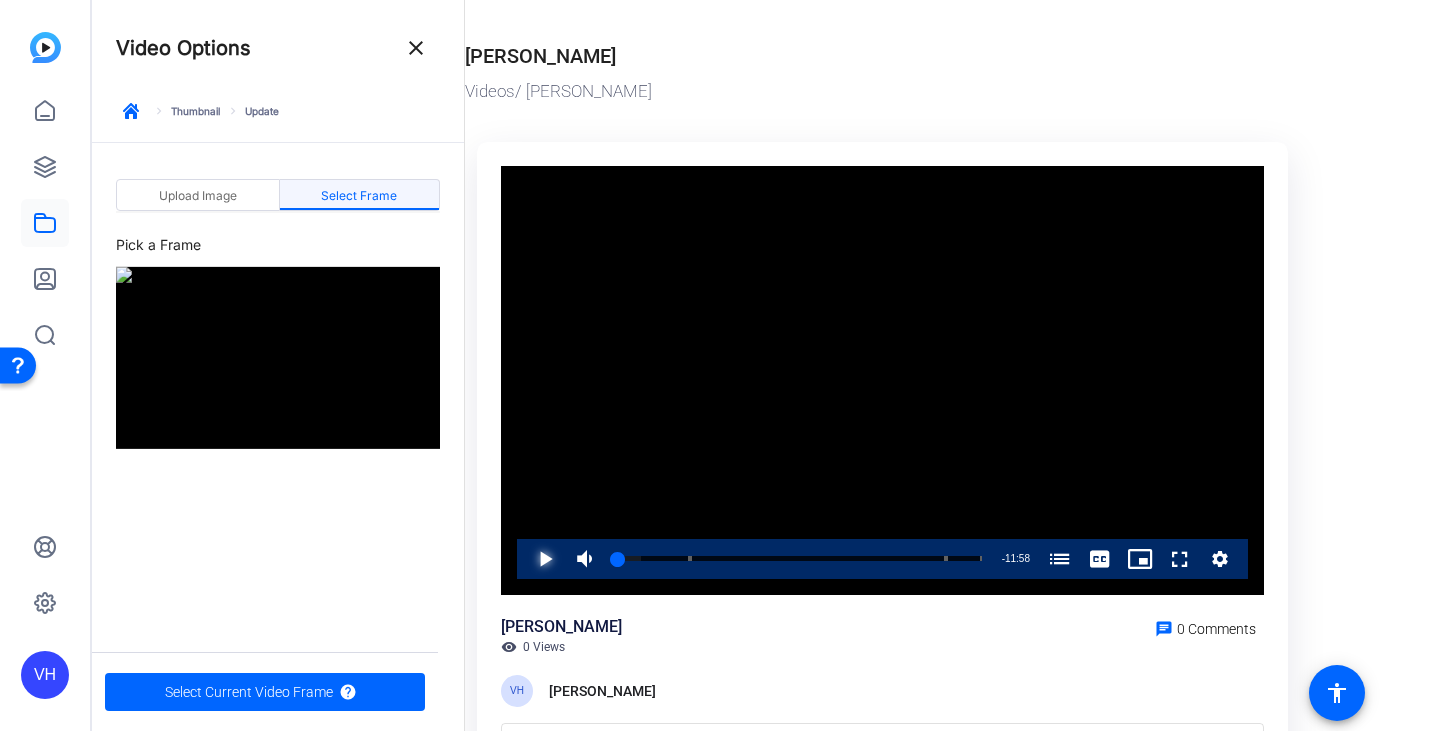 click at bounding box center [525, 559] 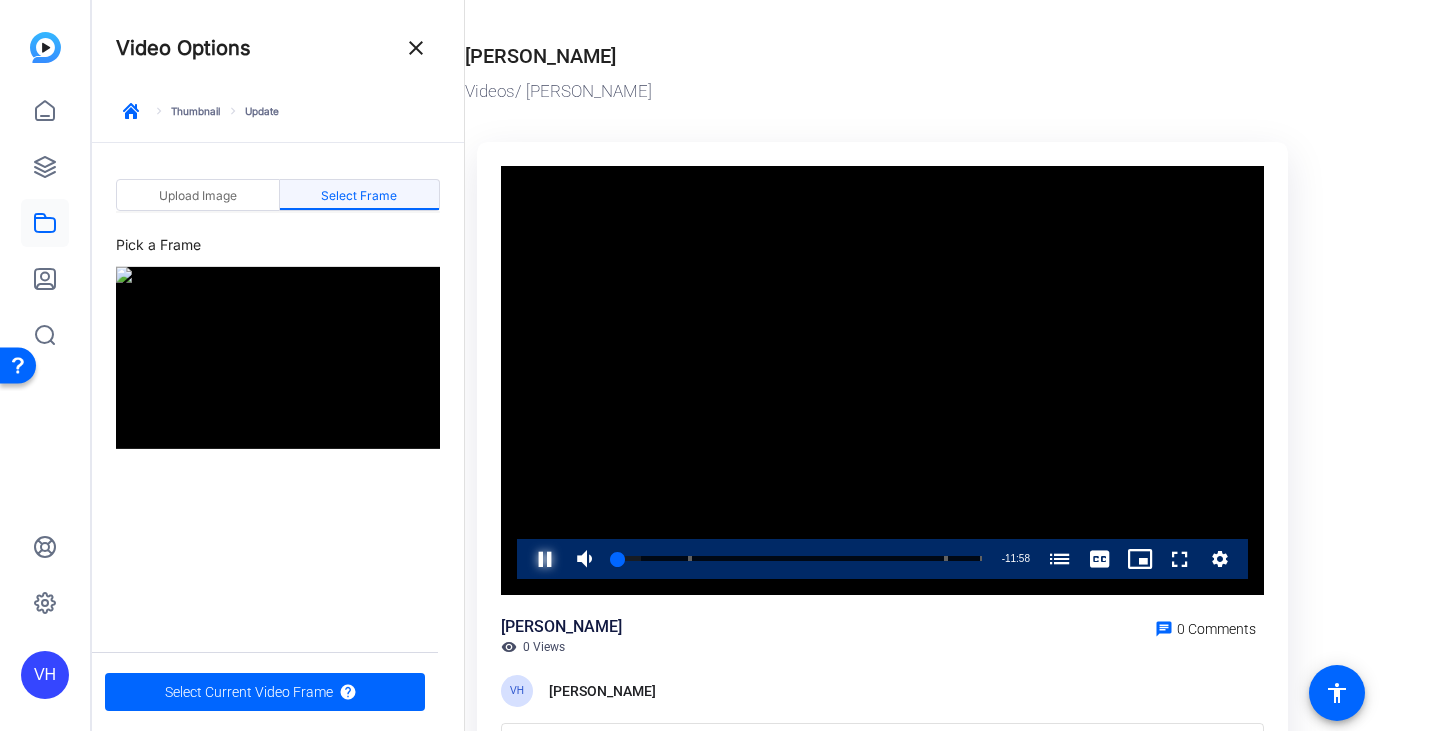 click at bounding box center [525, 559] 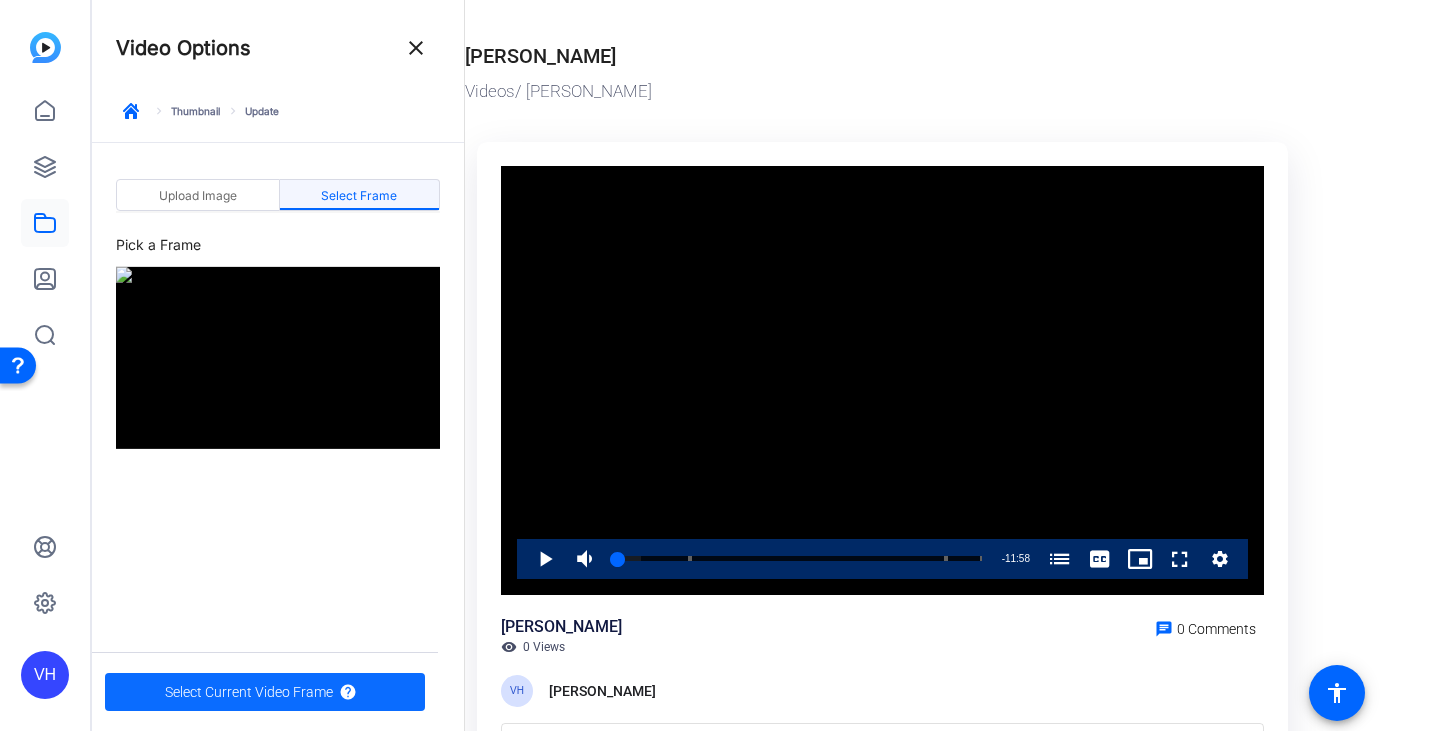 click on "Select Current Video Frame" 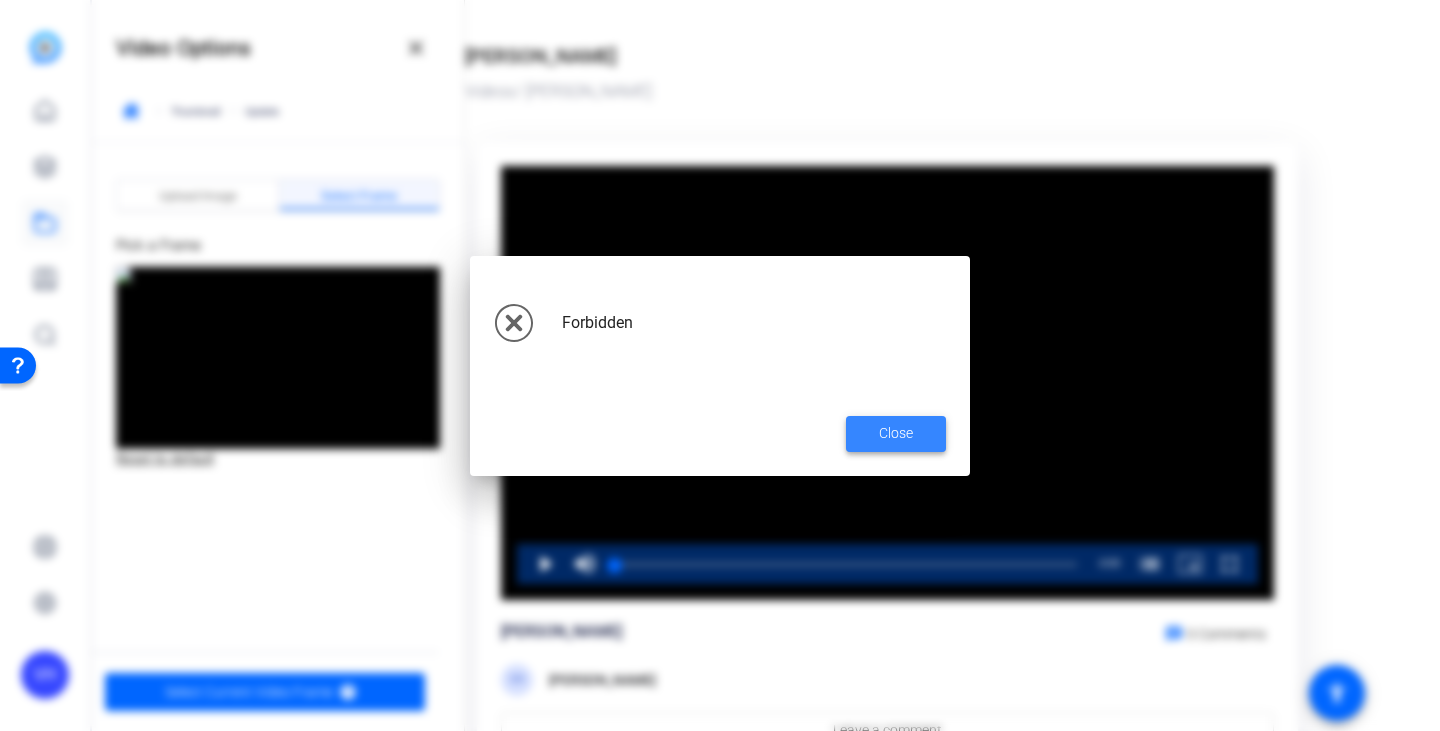 click at bounding box center (896, 434) 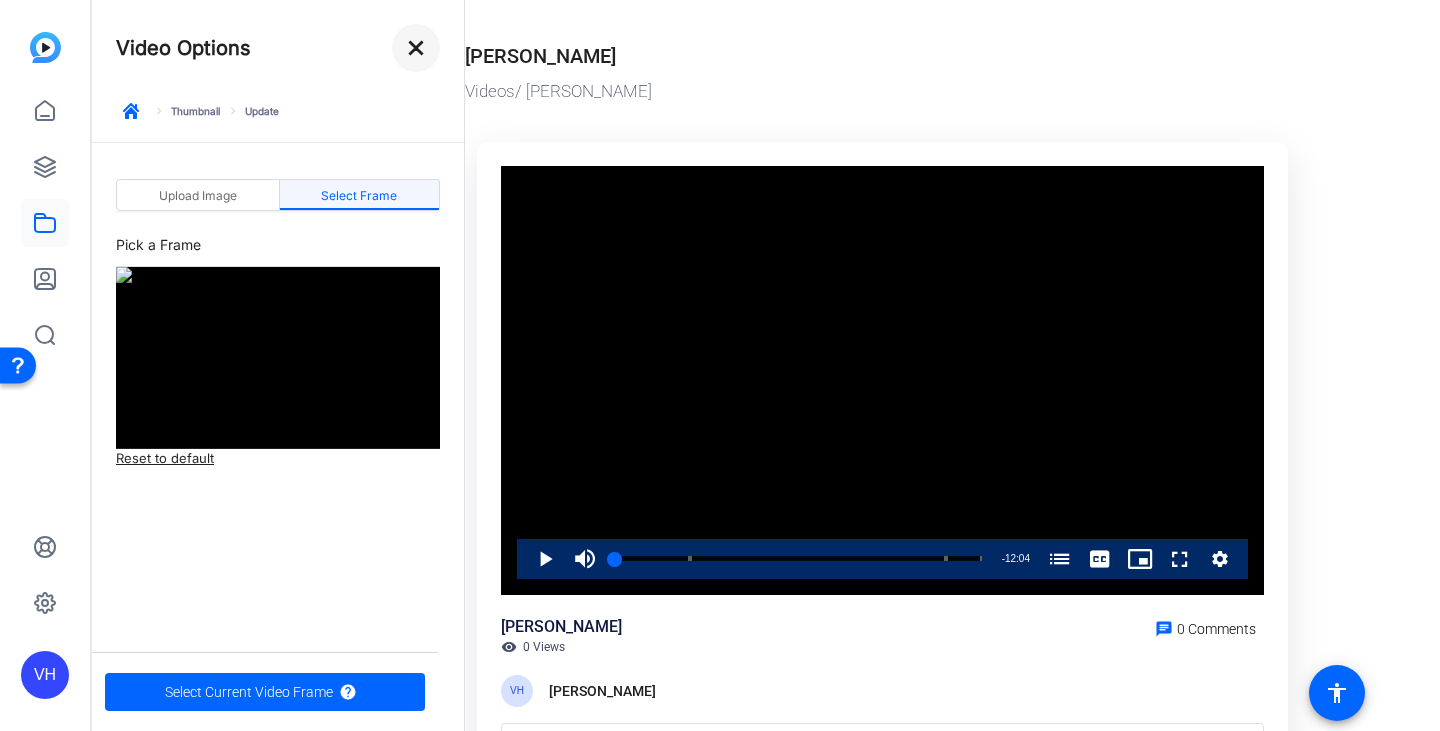 click on "close" 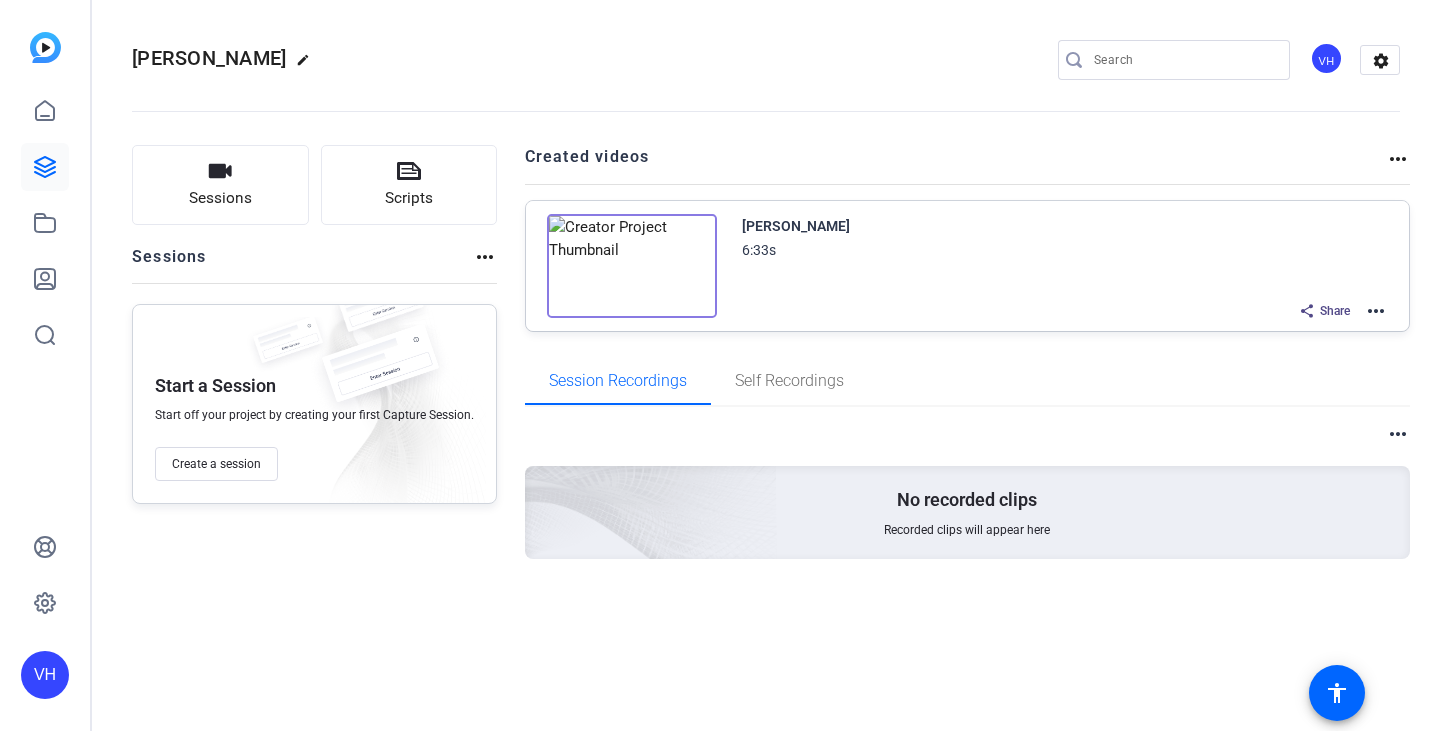 scroll, scrollTop: 0, scrollLeft: 0, axis: both 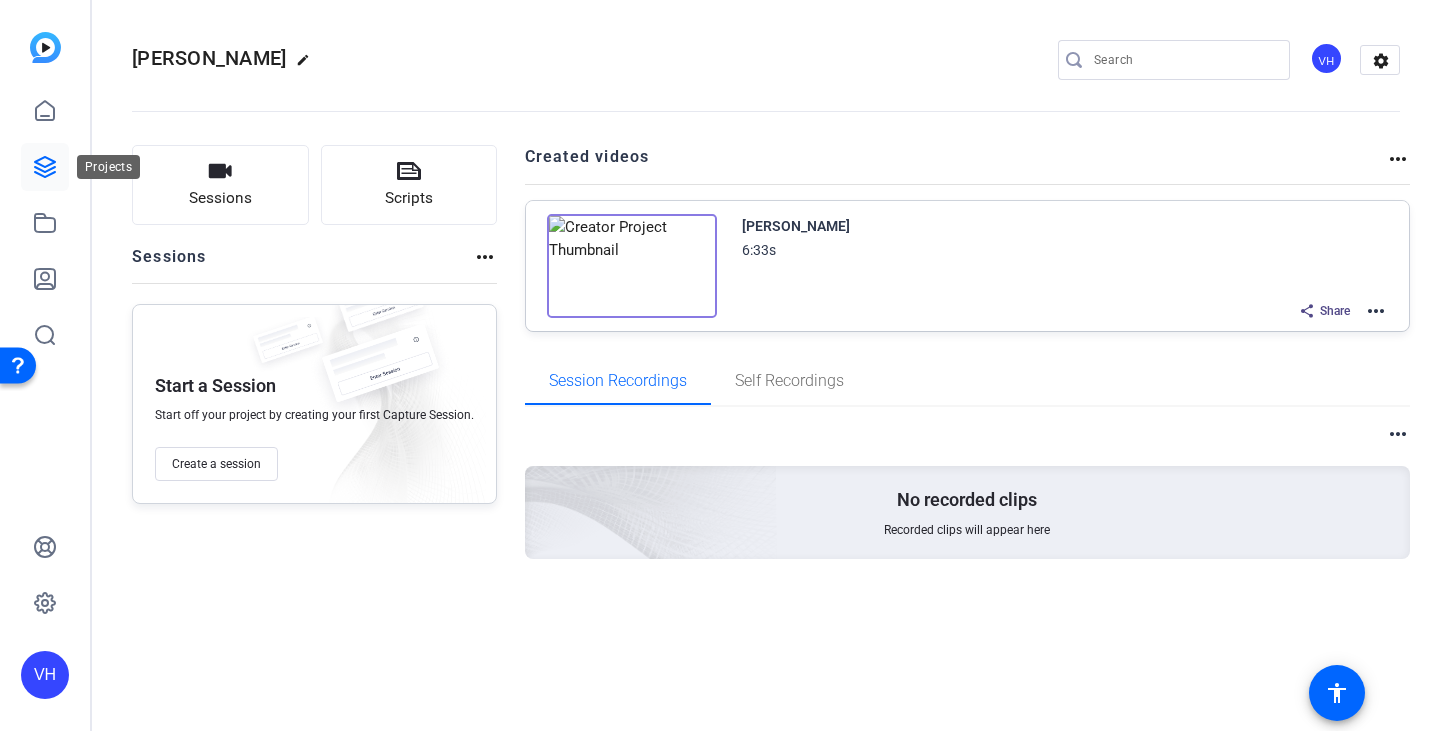 click 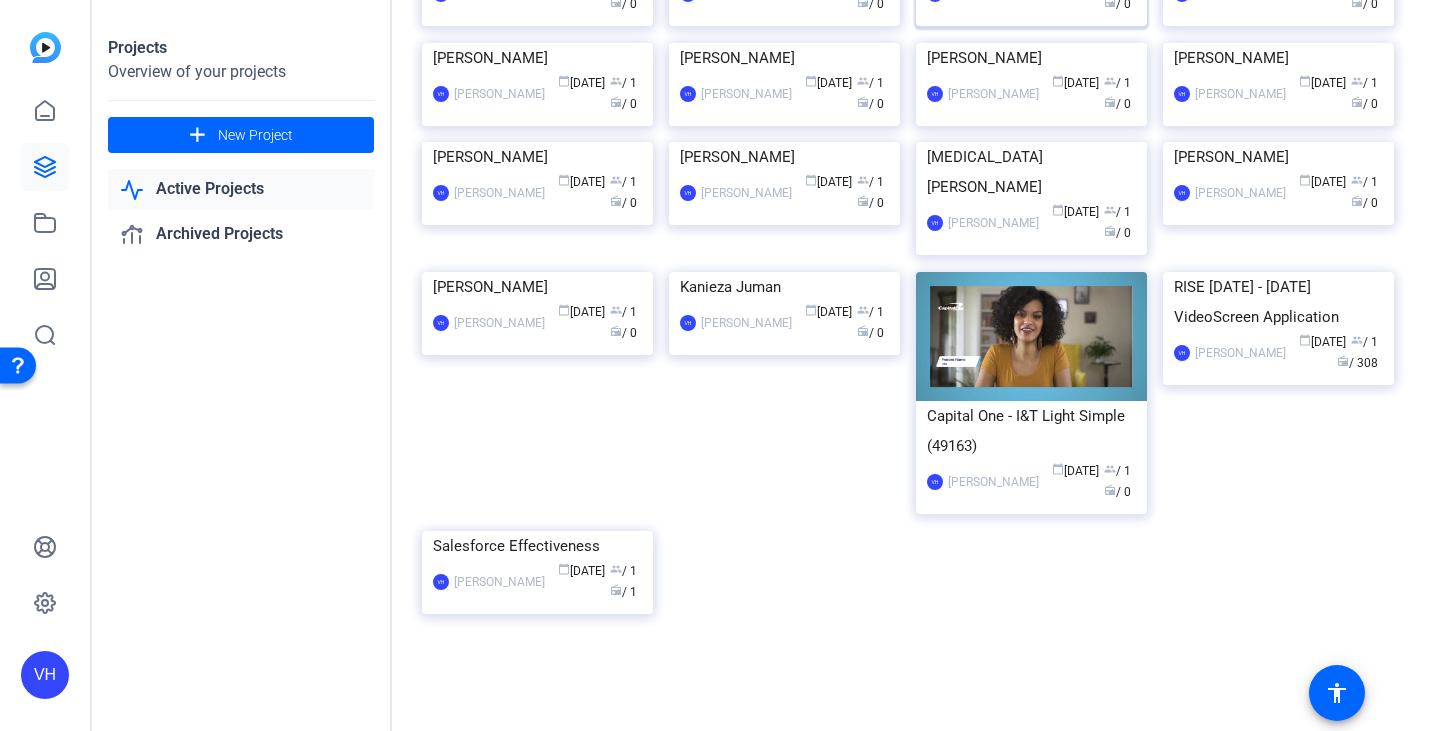 scroll, scrollTop: 1654, scrollLeft: 0, axis: vertical 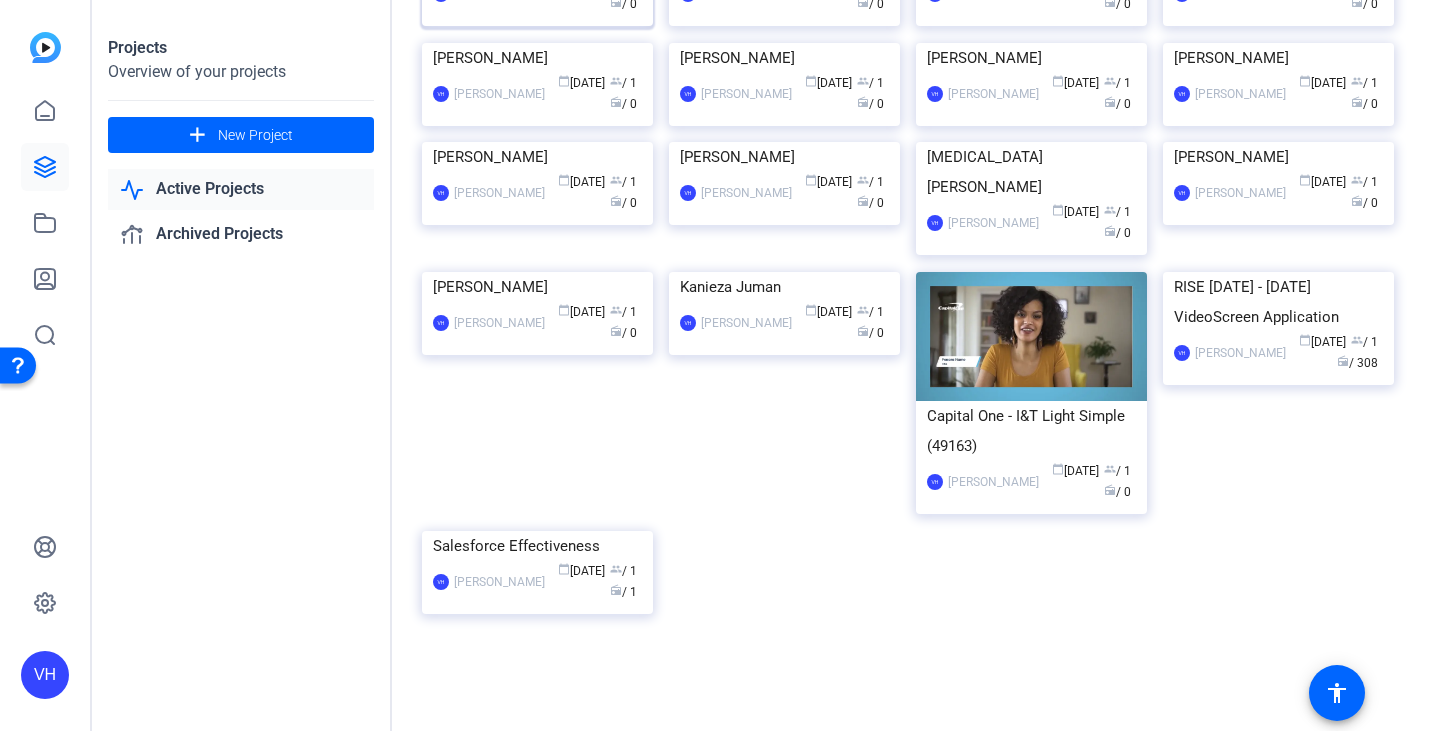 click on "Divya Garrepalli" 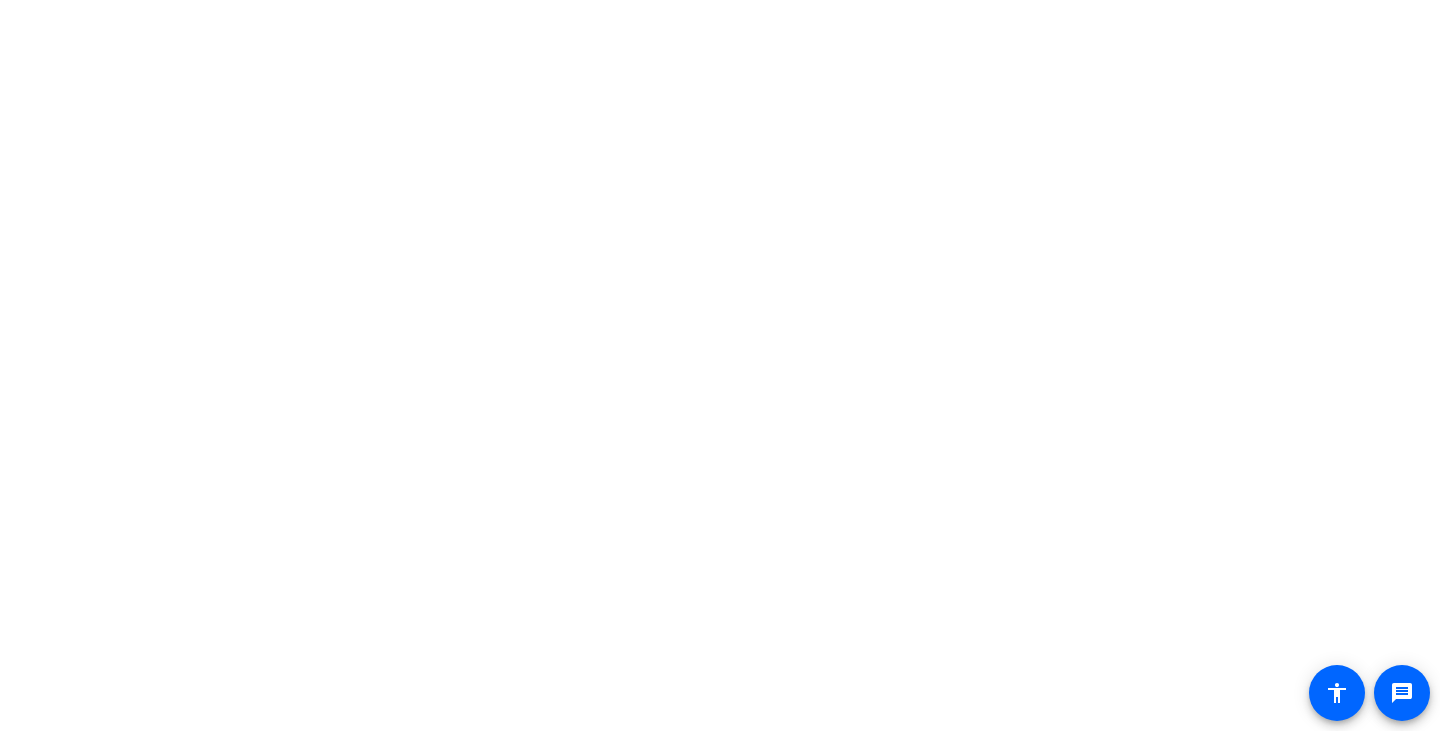 scroll, scrollTop: 0, scrollLeft: 0, axis: both 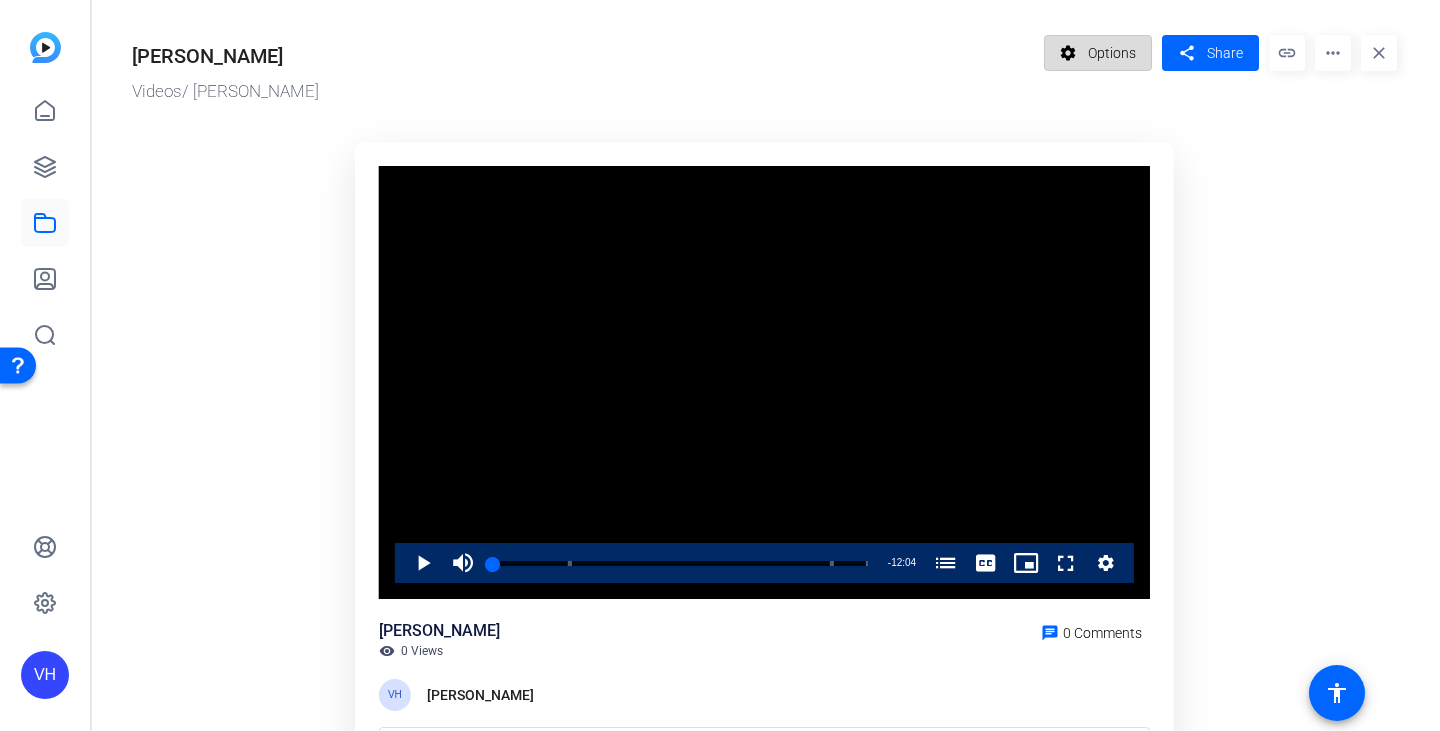 click on "settings" 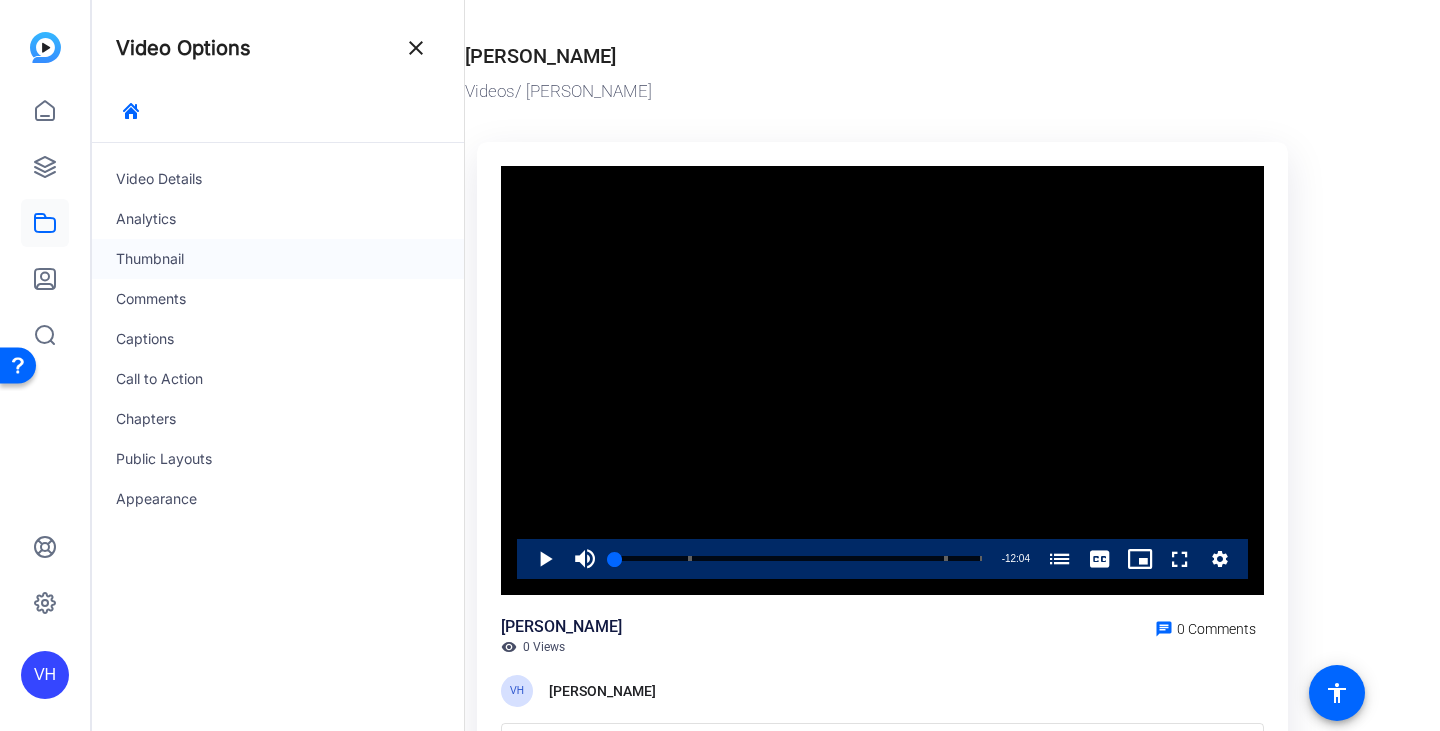click on "Thumbnail" 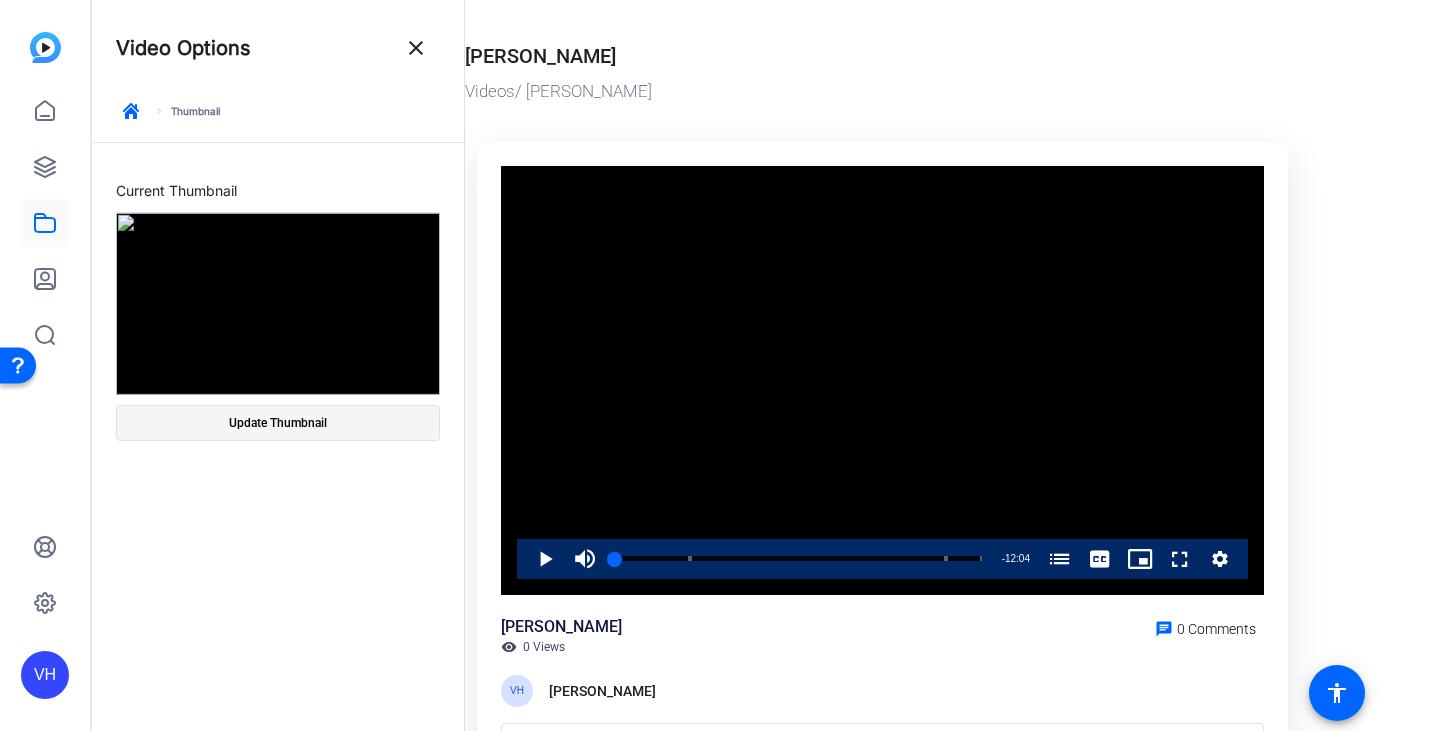 click on "Update Thumbnail" 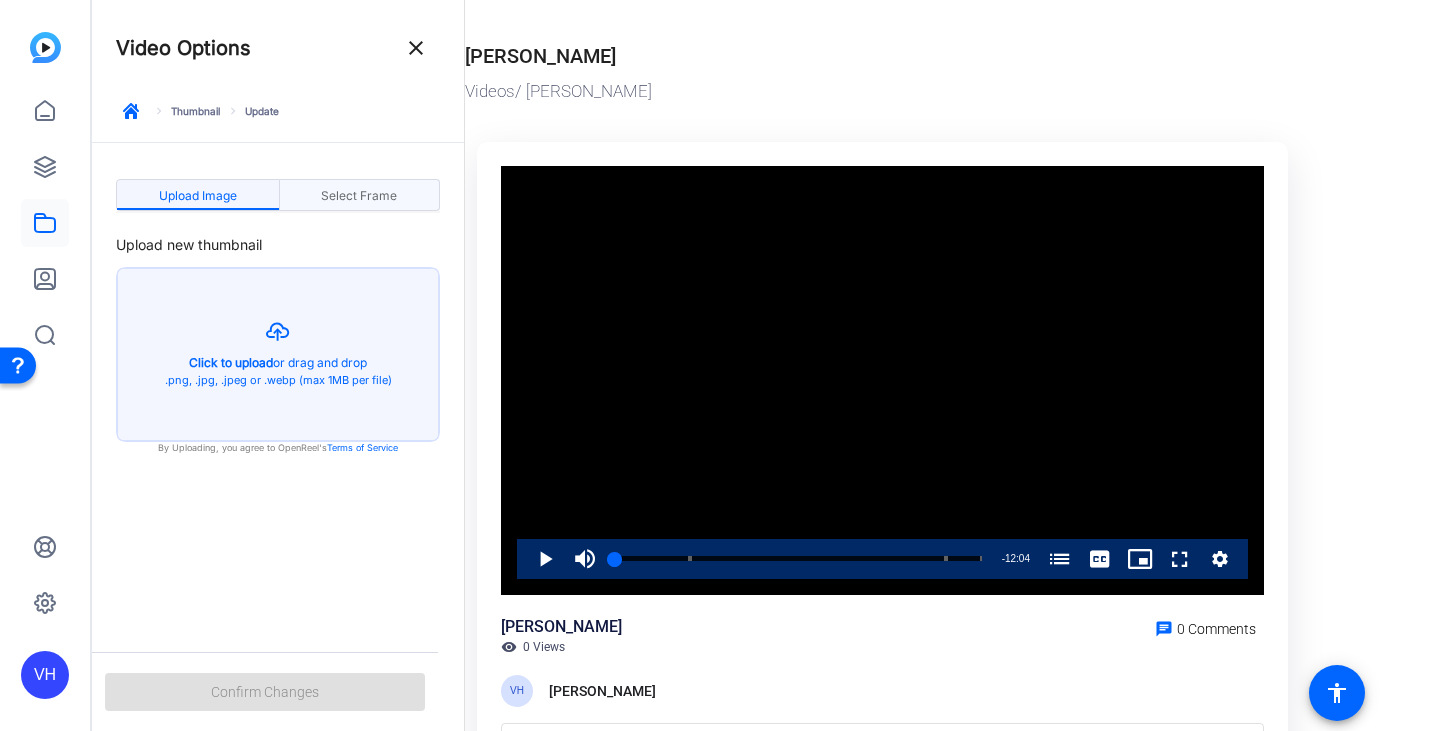 click on "Select Frame" at bounding box center (359, 196) 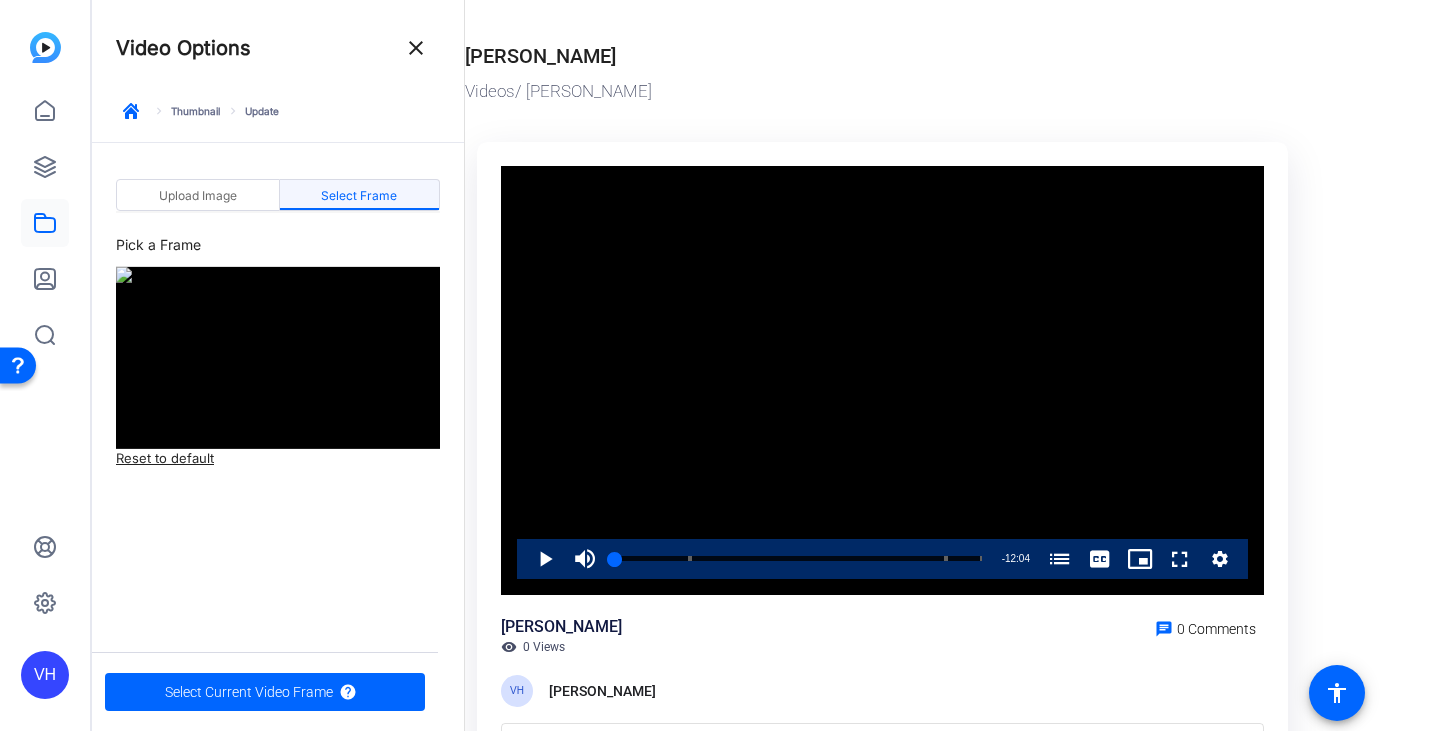 click on "Reset to default" at bounding box center [165, 459] 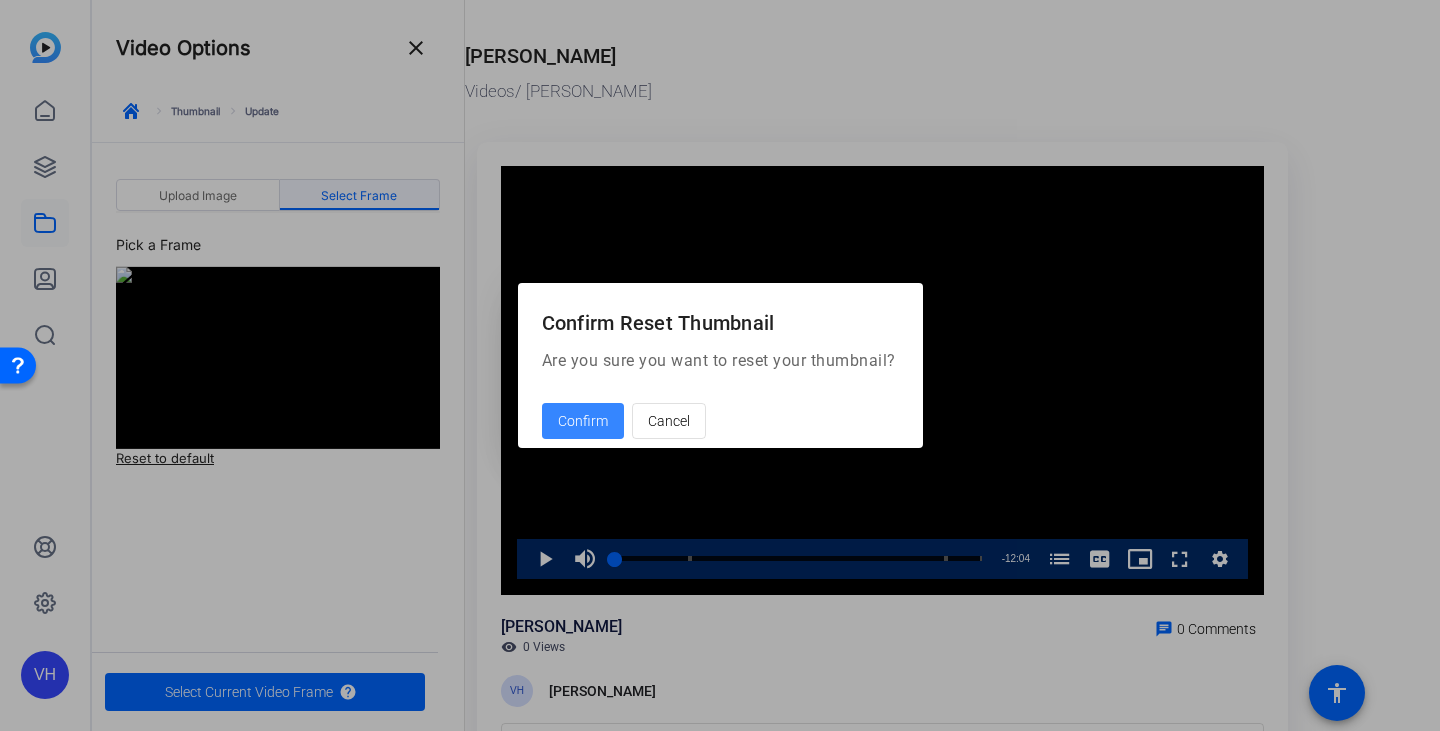 click 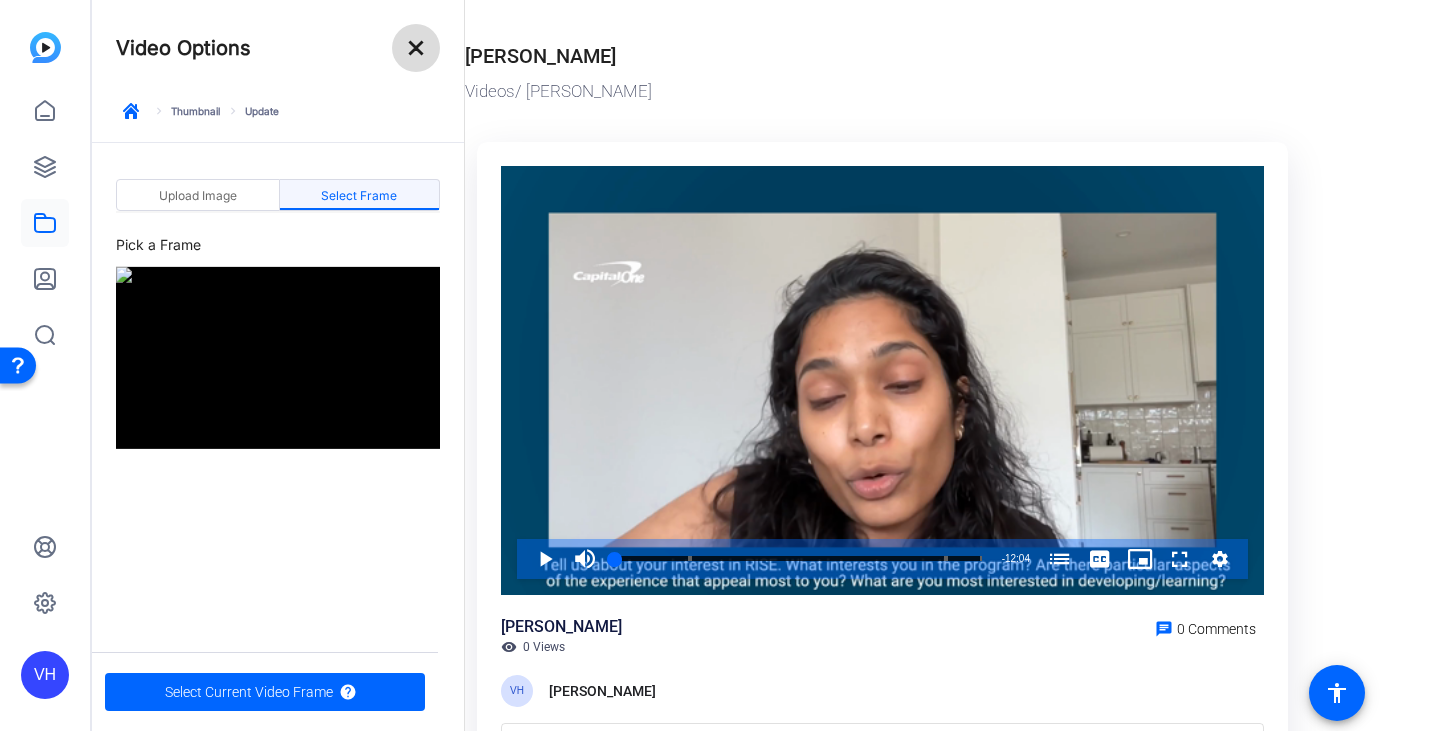 click on "close" 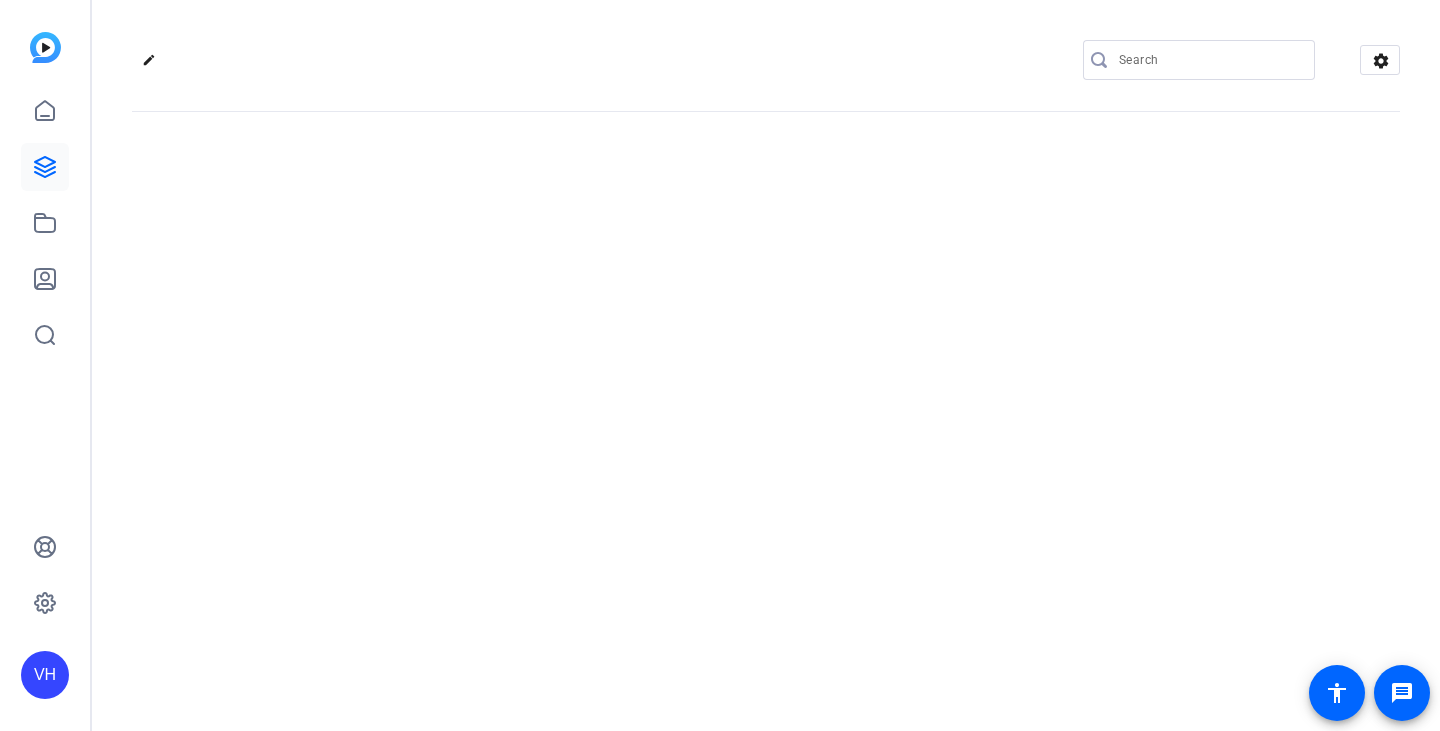 scroll, scrollTop: 0, scrollLeft: 0, axis: both 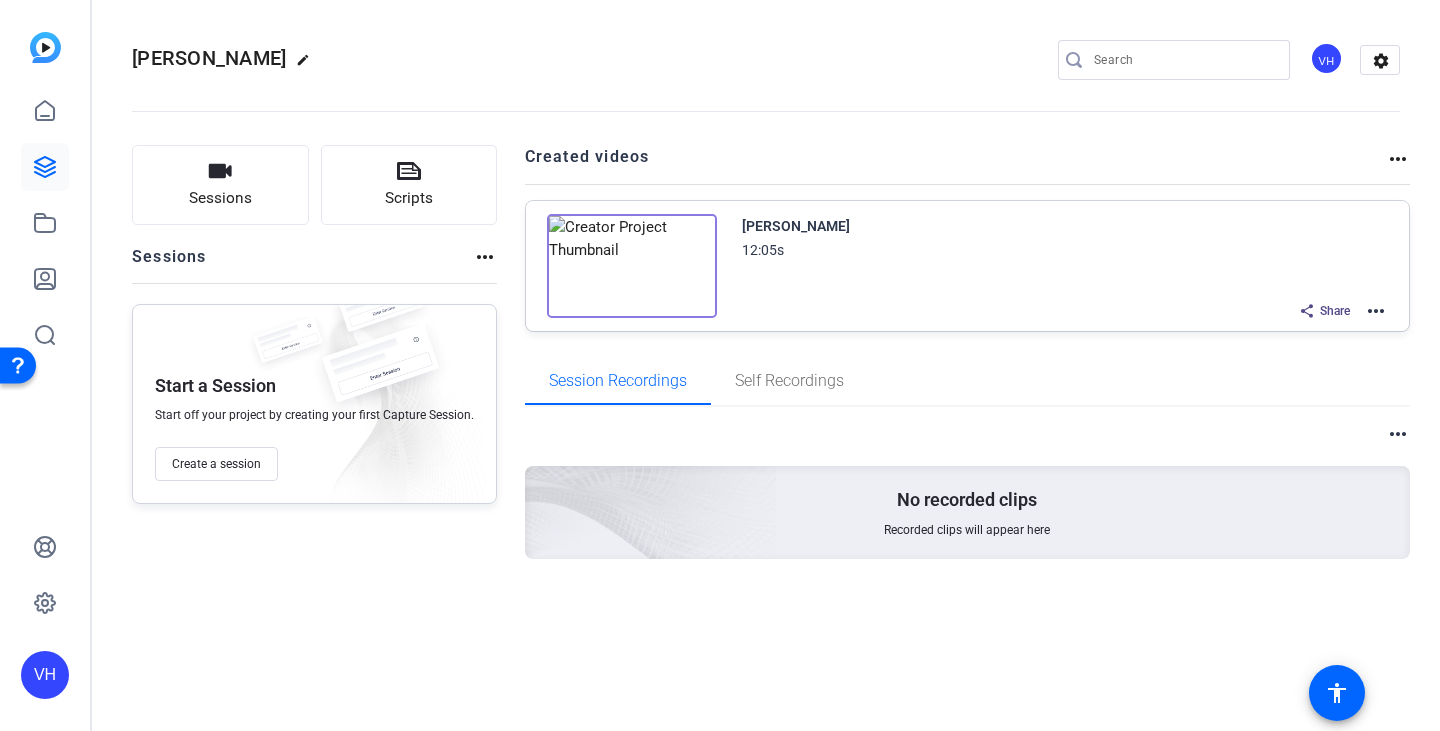 click 